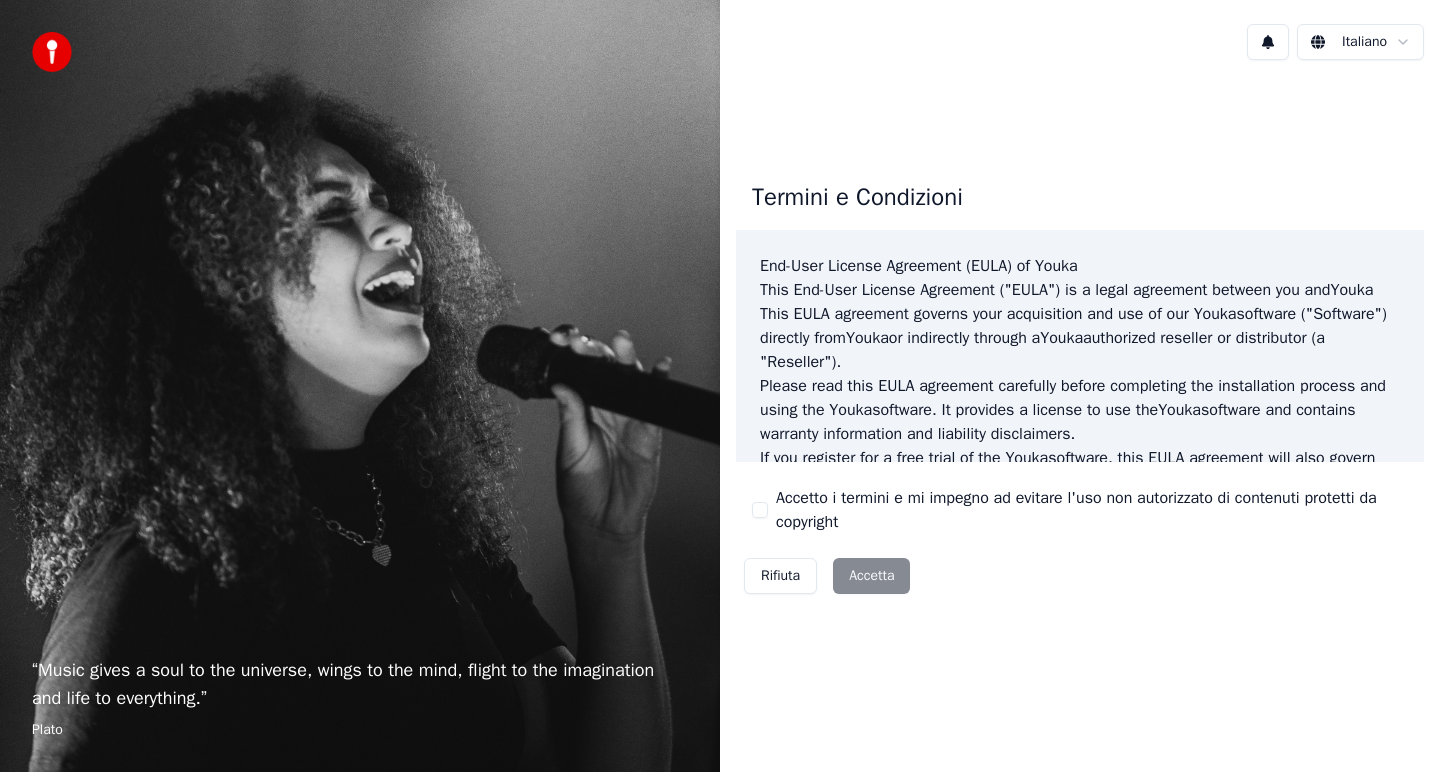 scroll, scrollTop: 0, scrollLeft: 0, axis: both 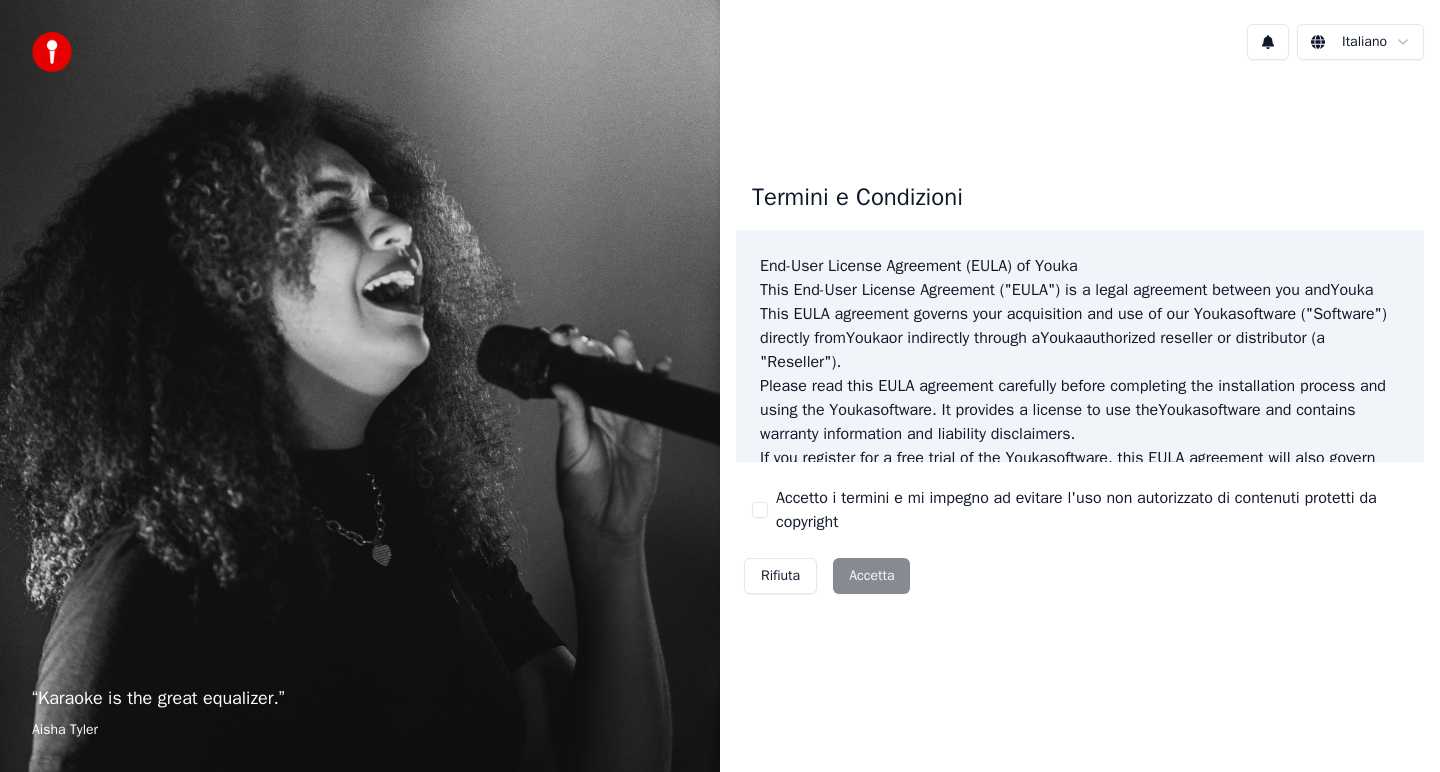 click on "Accetto i termini e mi impegno ad evitare l'uso non autorizzato di contenuti protetti da copyright" at bounding box center (760, 510) 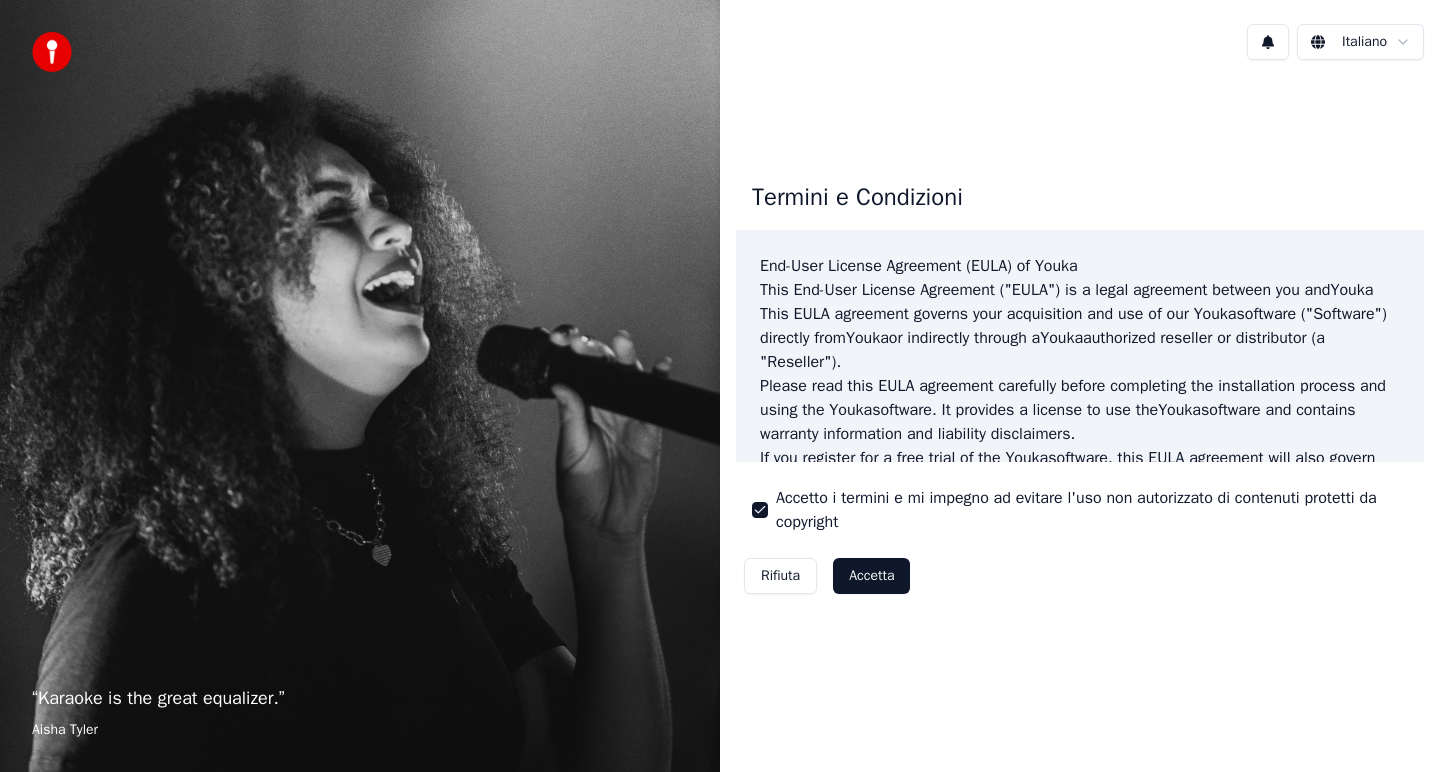 click on "Accetta" at bounding box center (871, 576) 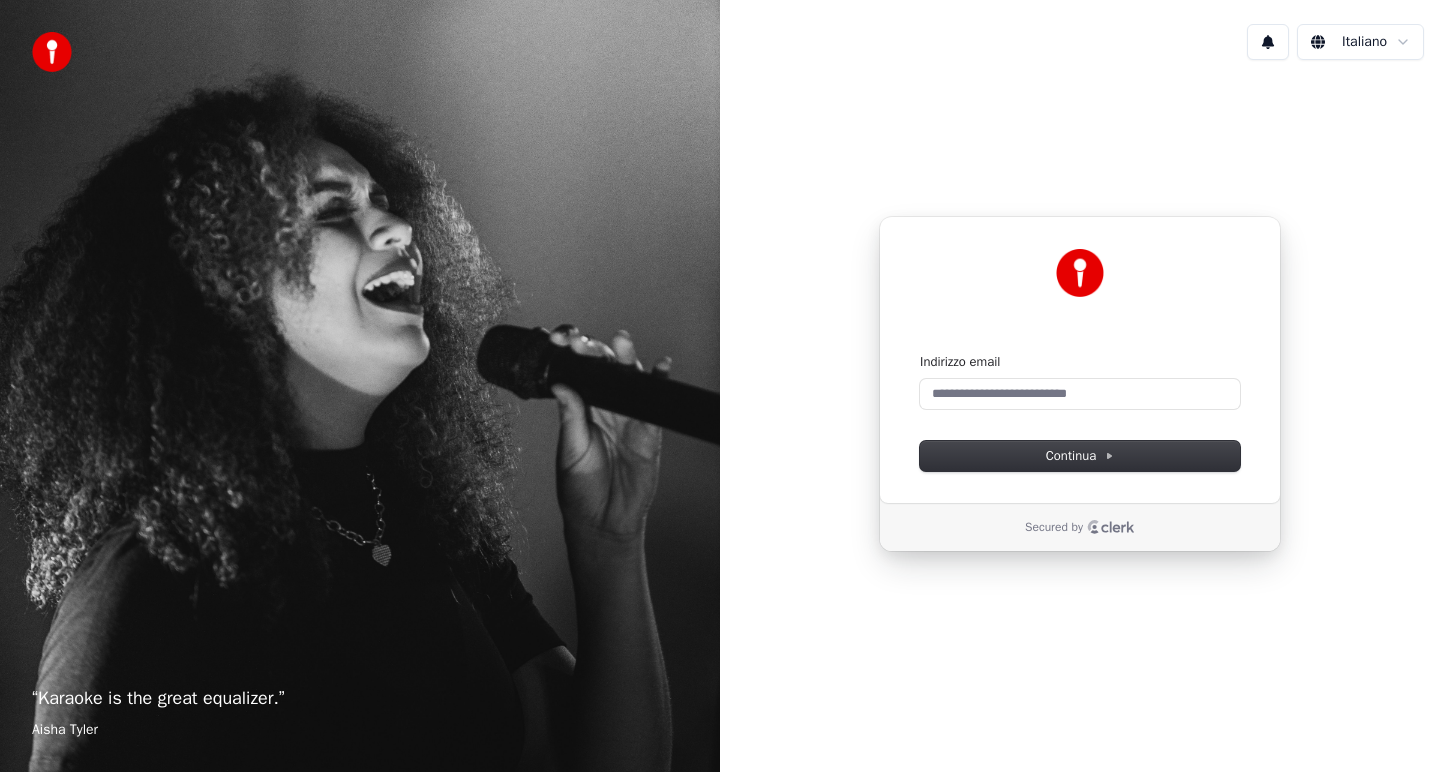 click on "“ Karaoke is the great equalizer. ” Aisha Tyler Italiano Continua con Google oppure Indirizzo email Continua Secured by" at bounding box center (720, 386) 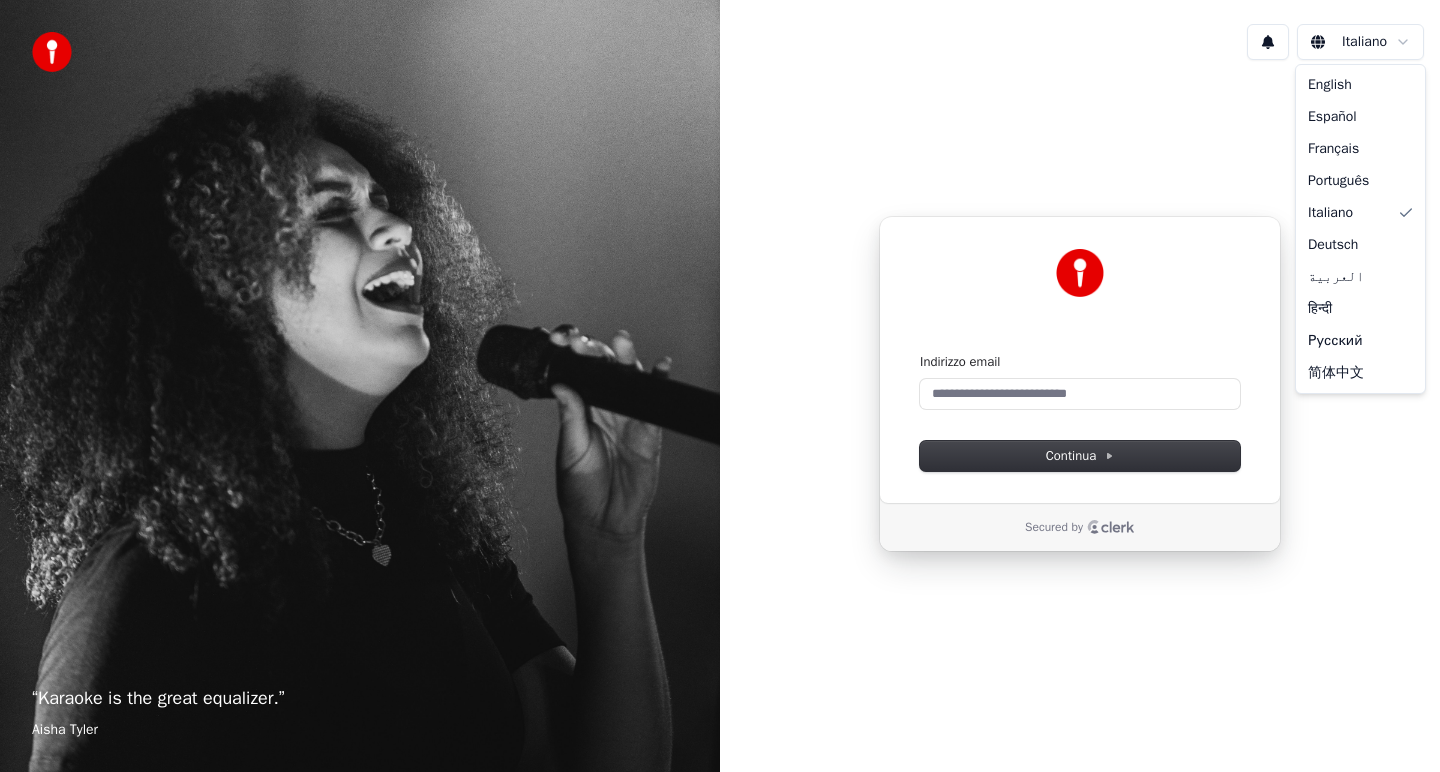 click on "“ Karaoke is the great equalizer. ” Aisha Tyler Italiano Continua con Google oppure Indirizzo email Continua Secured by
English Español Français Português Italiano Deutsch العربية हिन्दी Русский 简体中文" at bounding box center [720, 386] 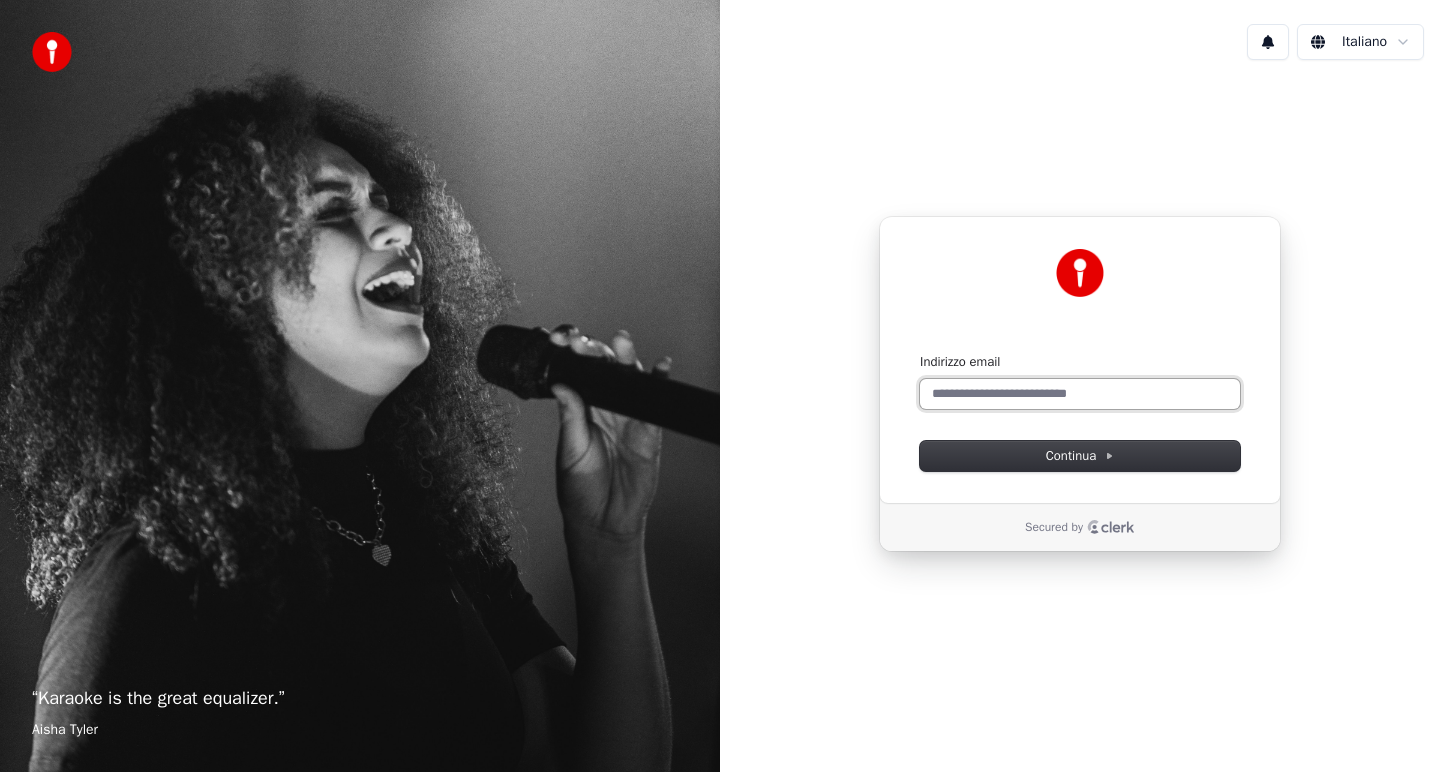 click on "Indirizzo email" at bounding box center (1080, 394) 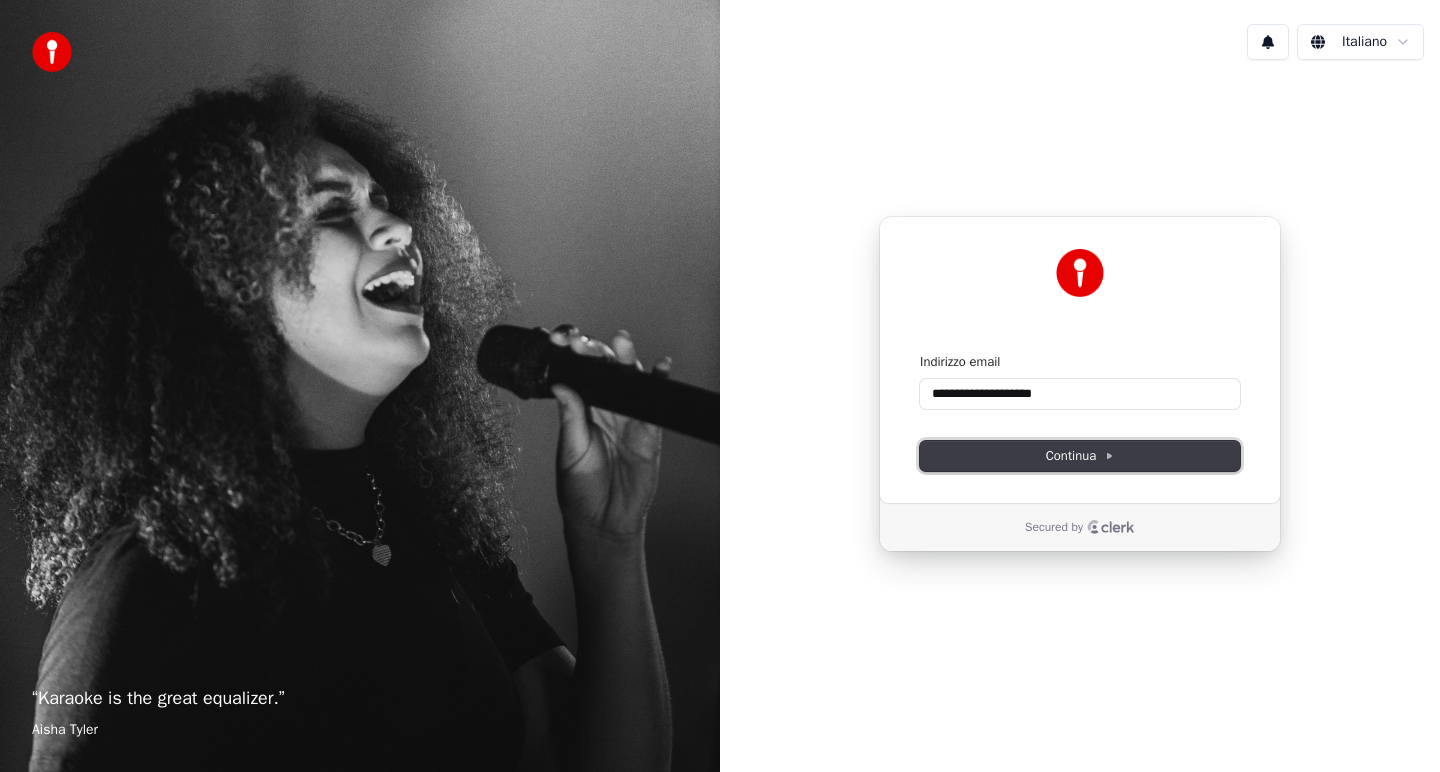 click on "Continua" at bounding box center (1080, 456) 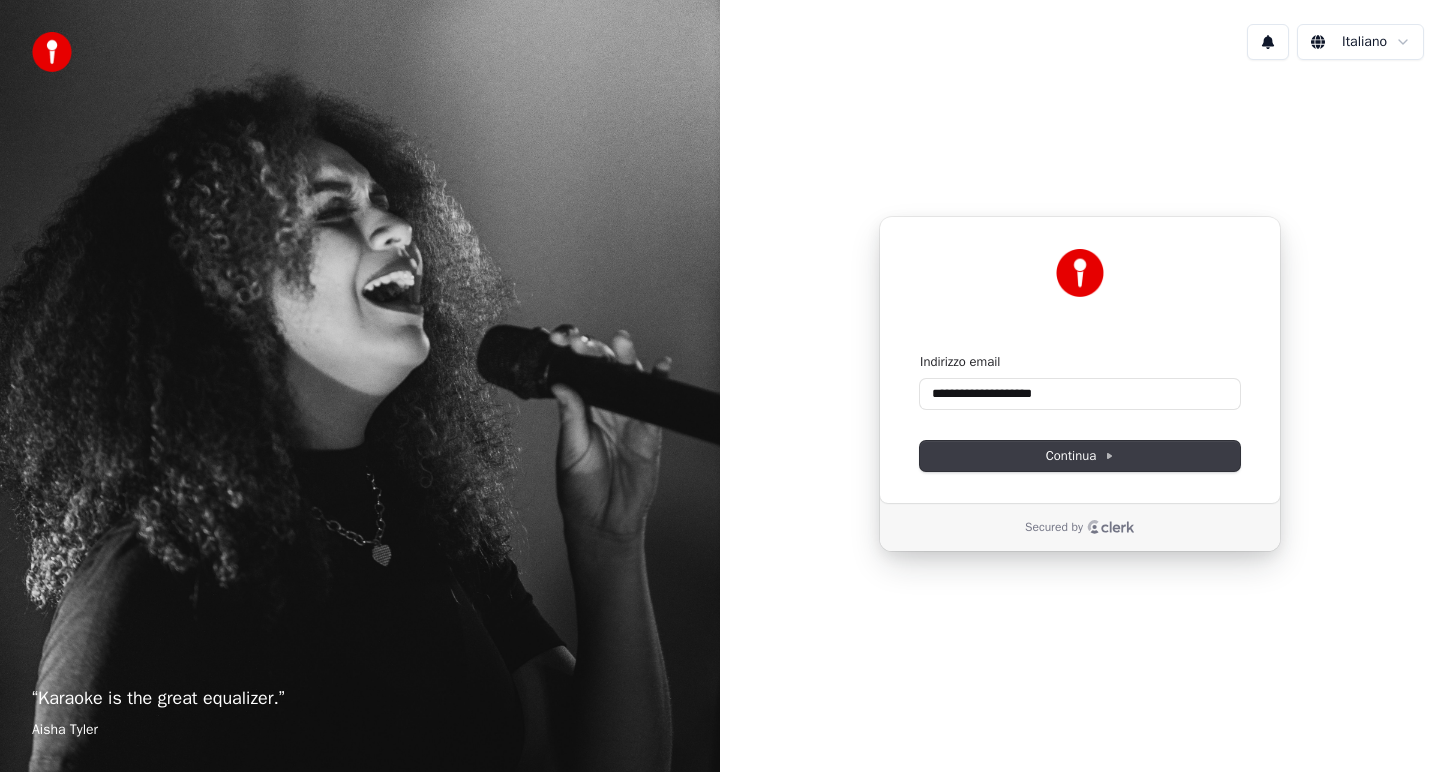 type on "**********" 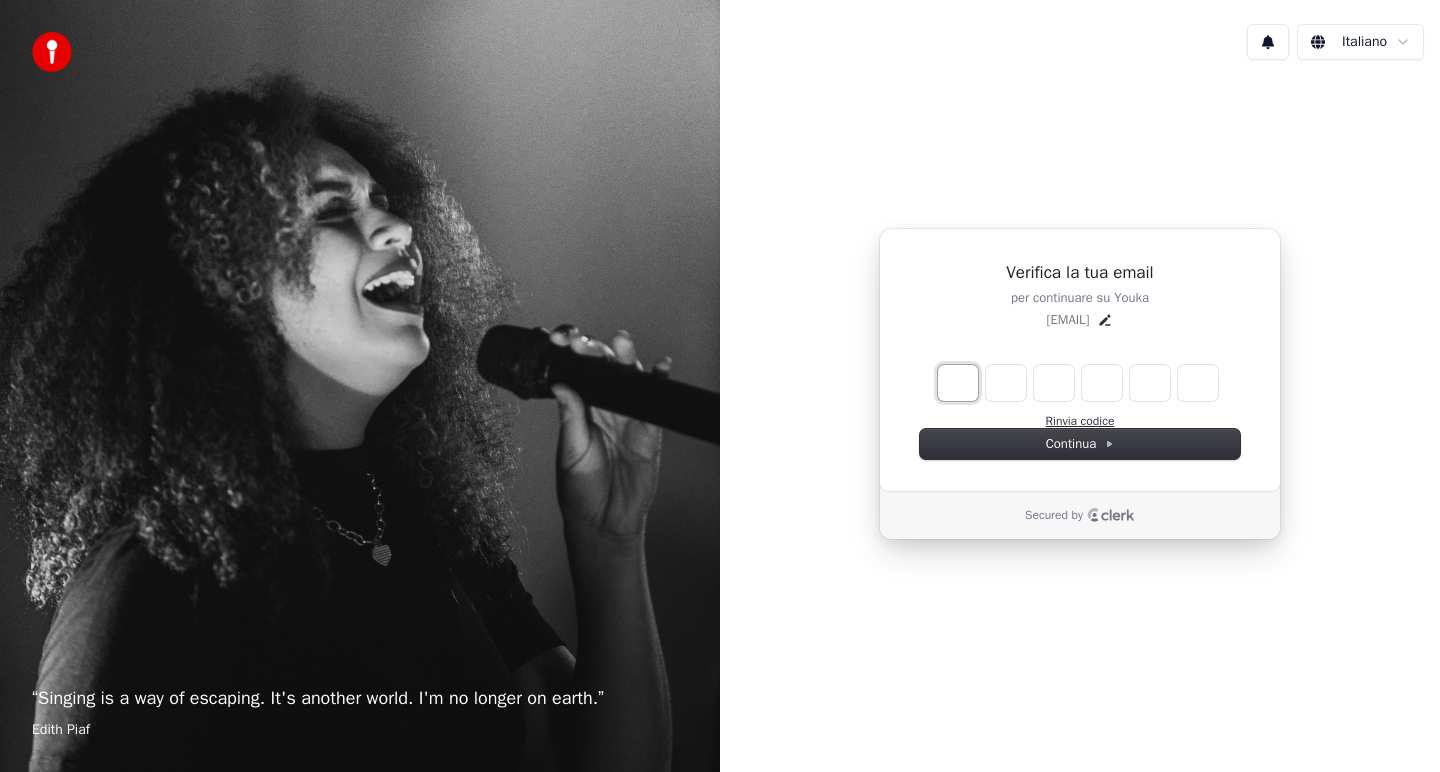 type on "*" 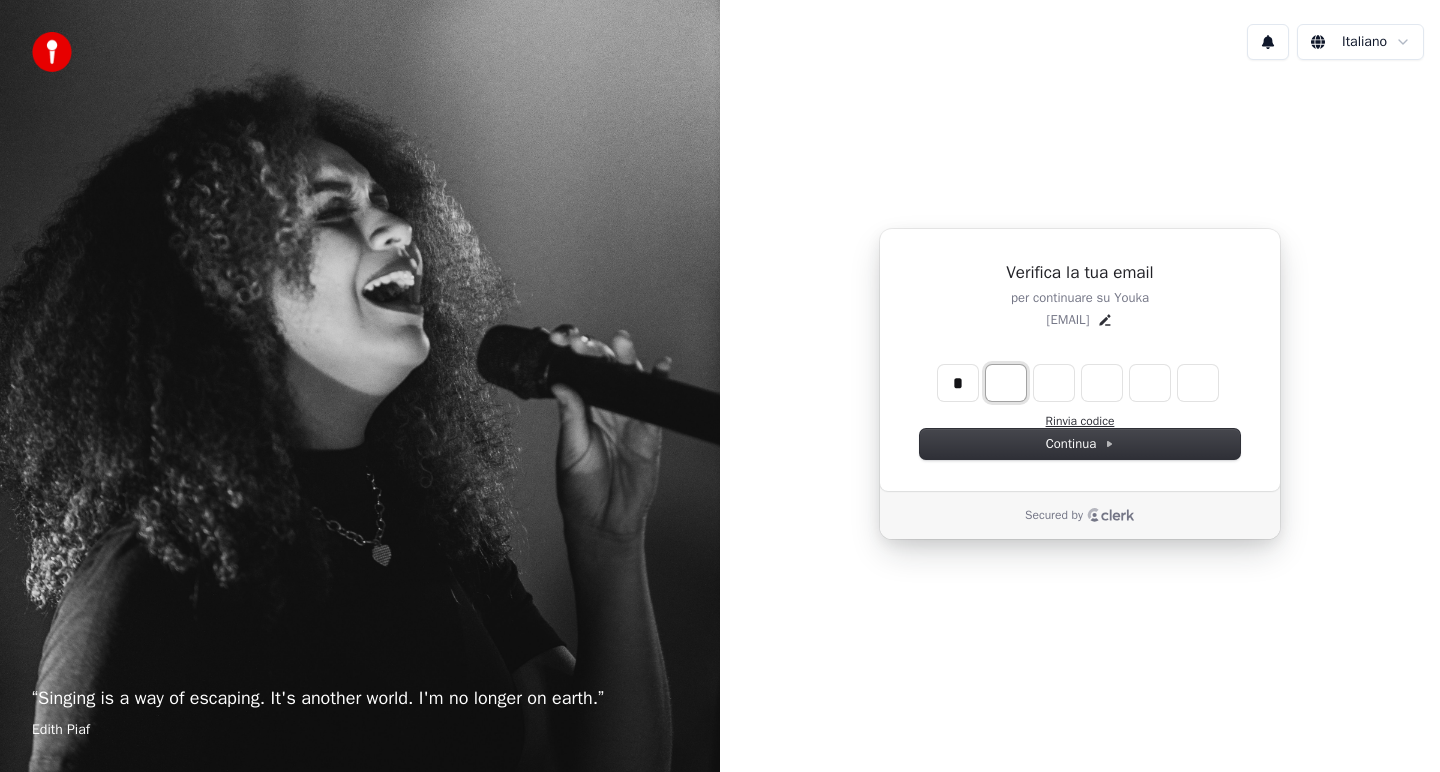 type on "*" 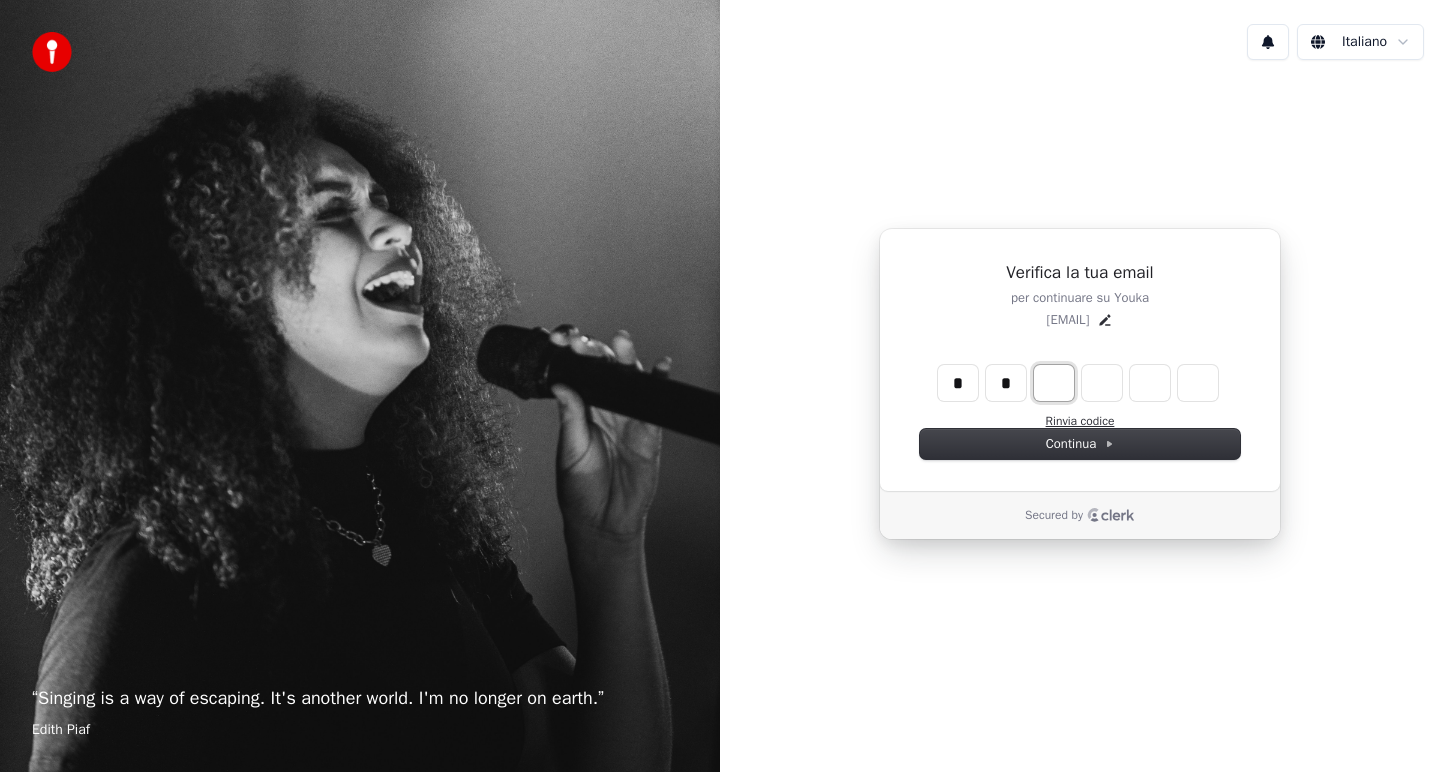 type on "**" 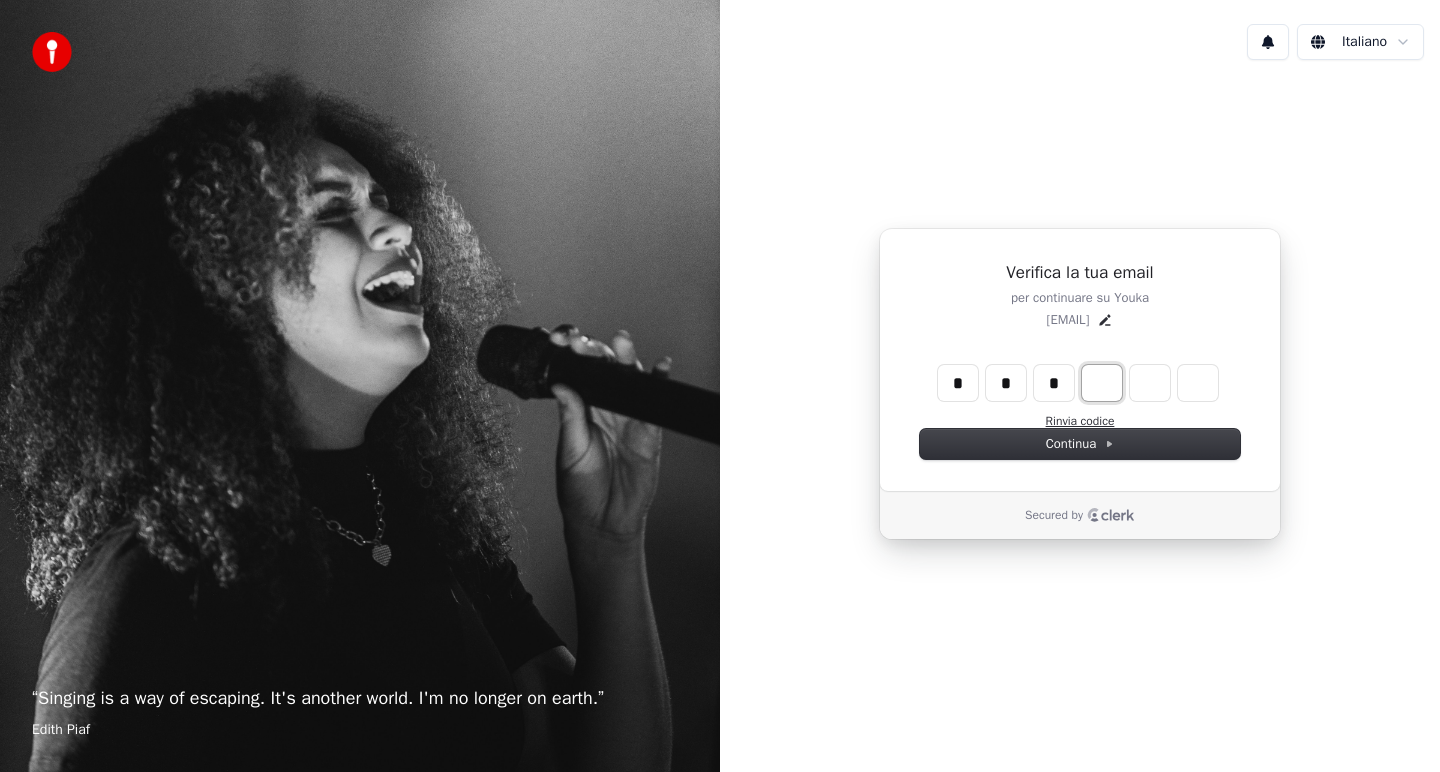type on "*" 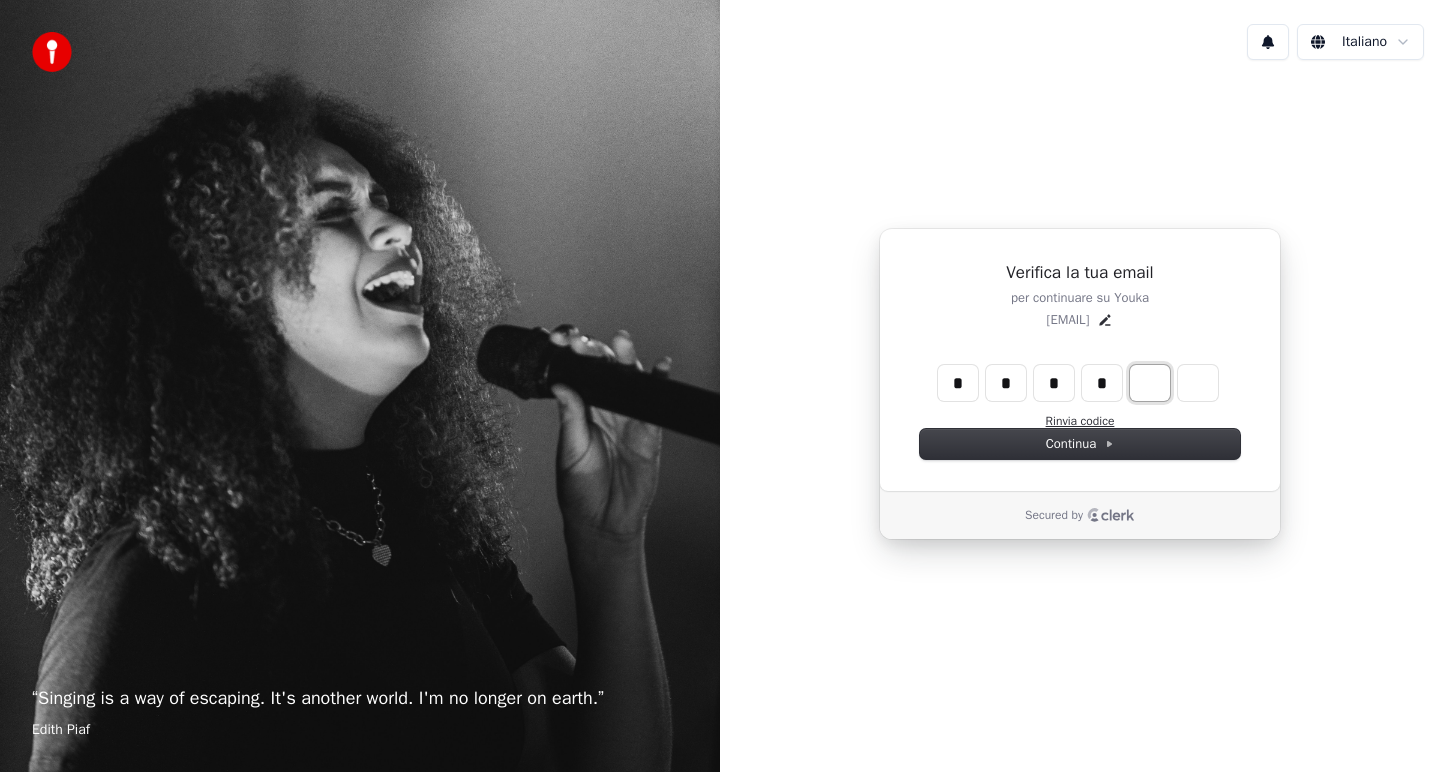 type on "****" 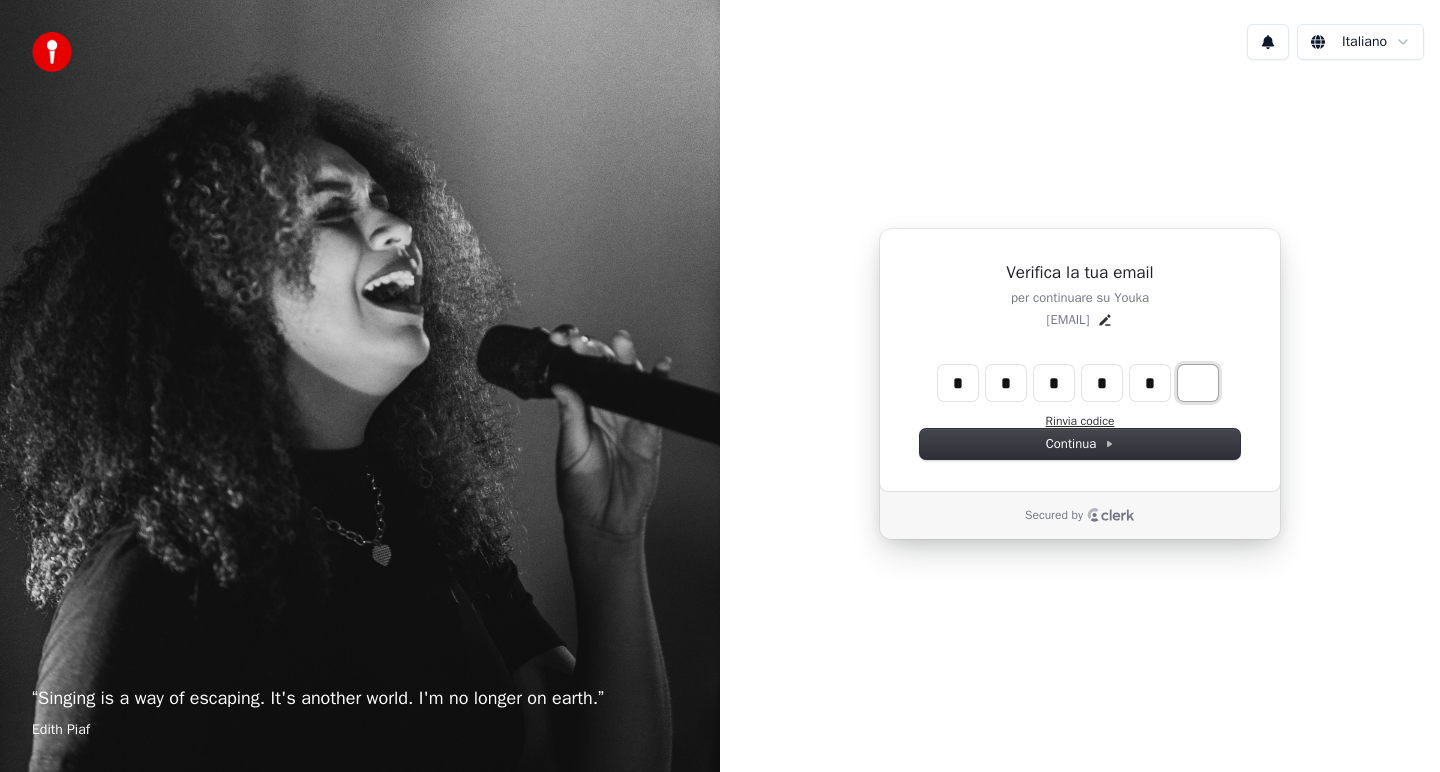 type on "*****" 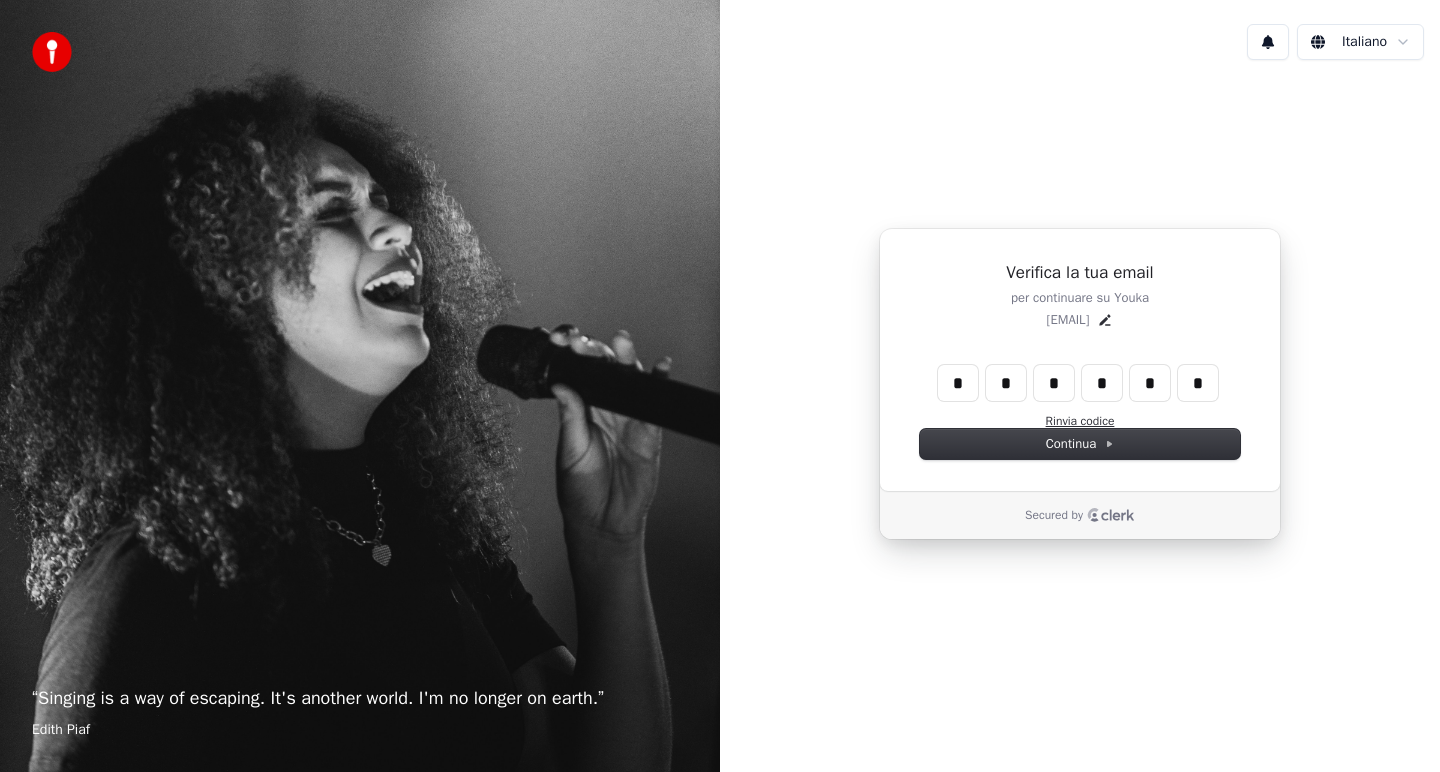 type on "******" 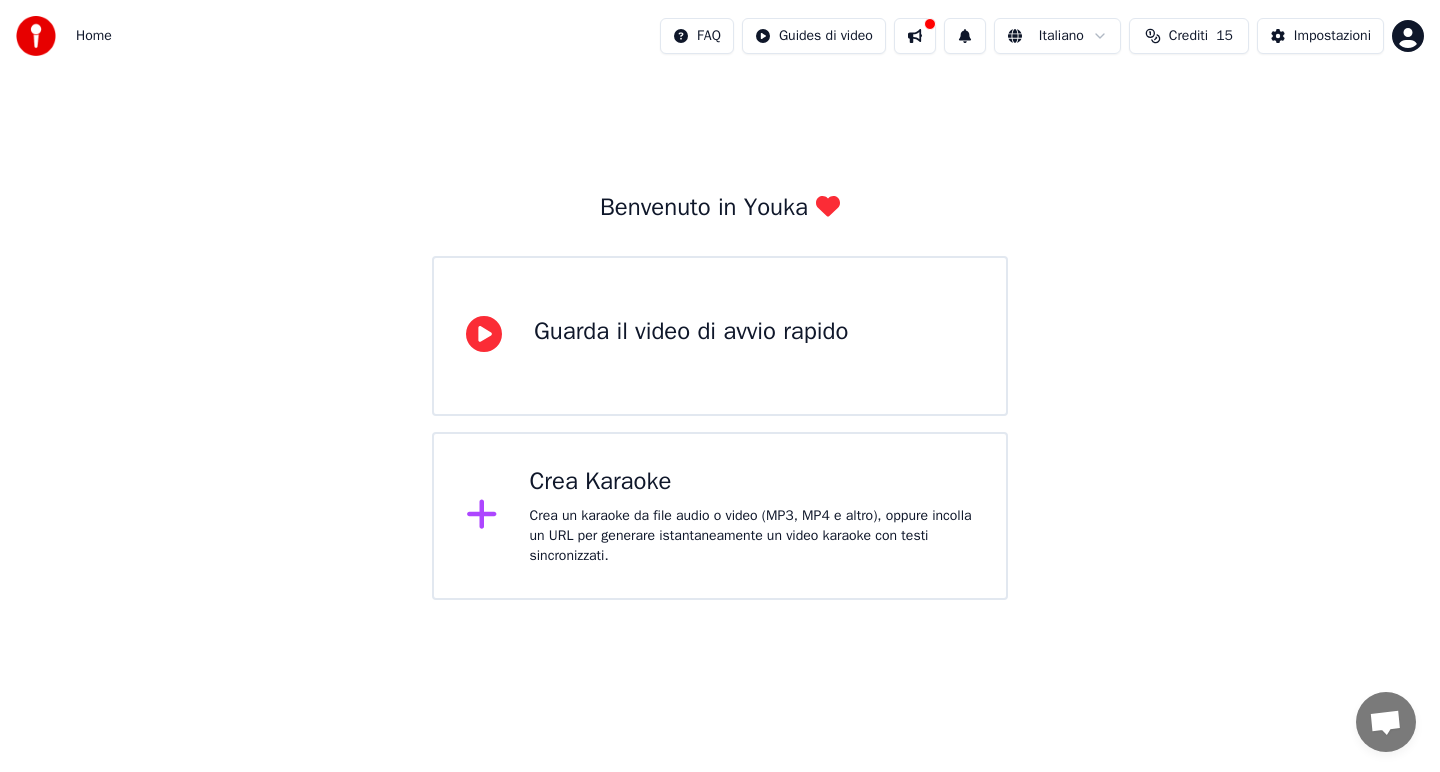 click on "Crea Karaoke" at bounding box center (752, 482) 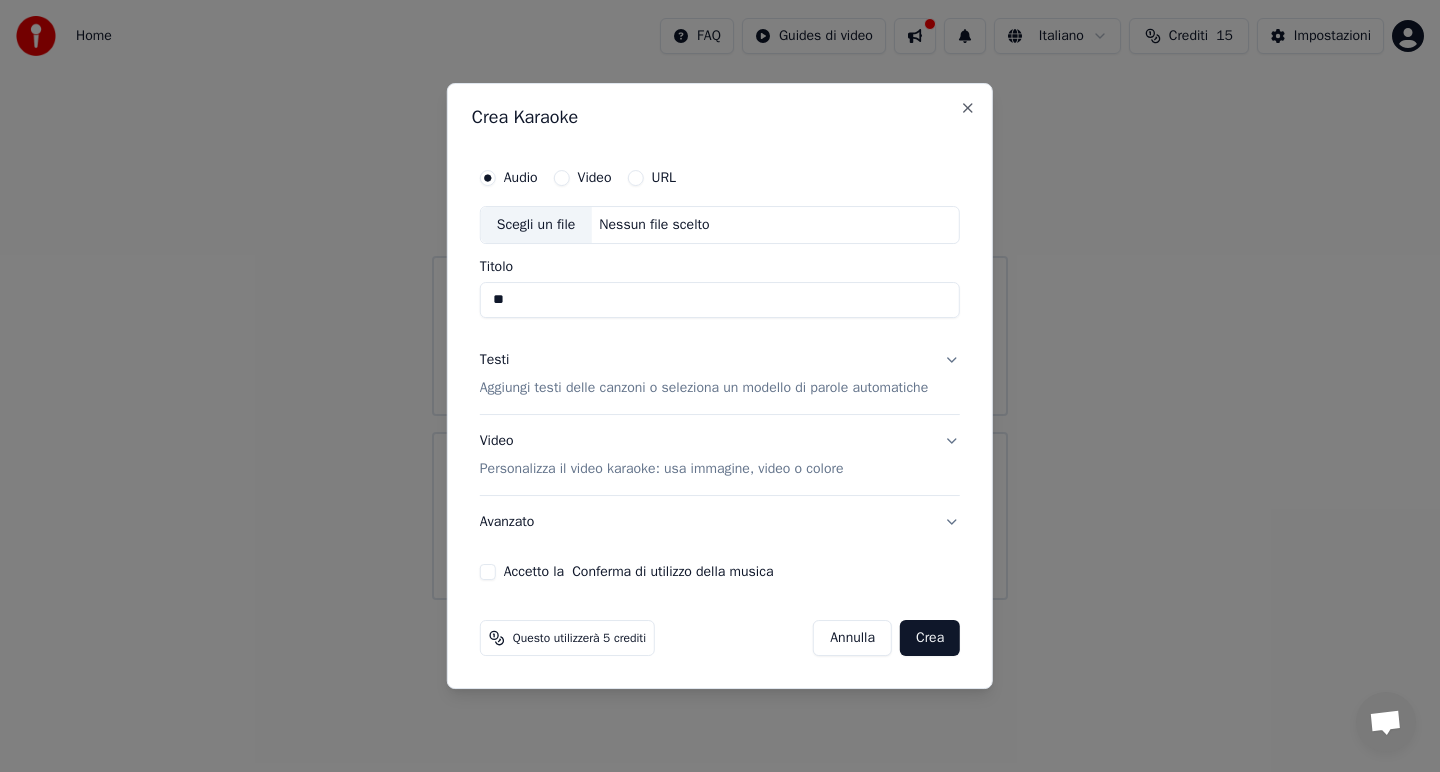type on "*" 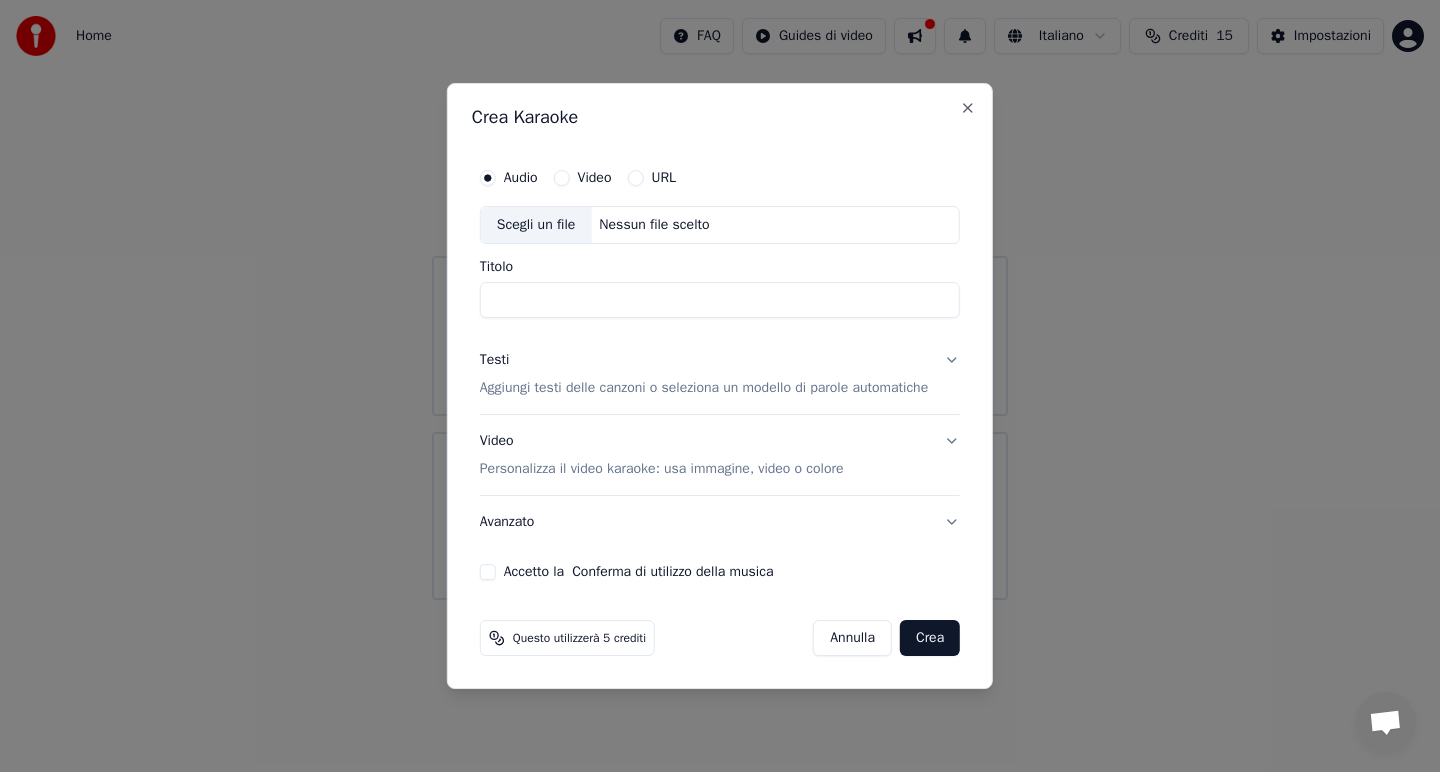 type on "*" 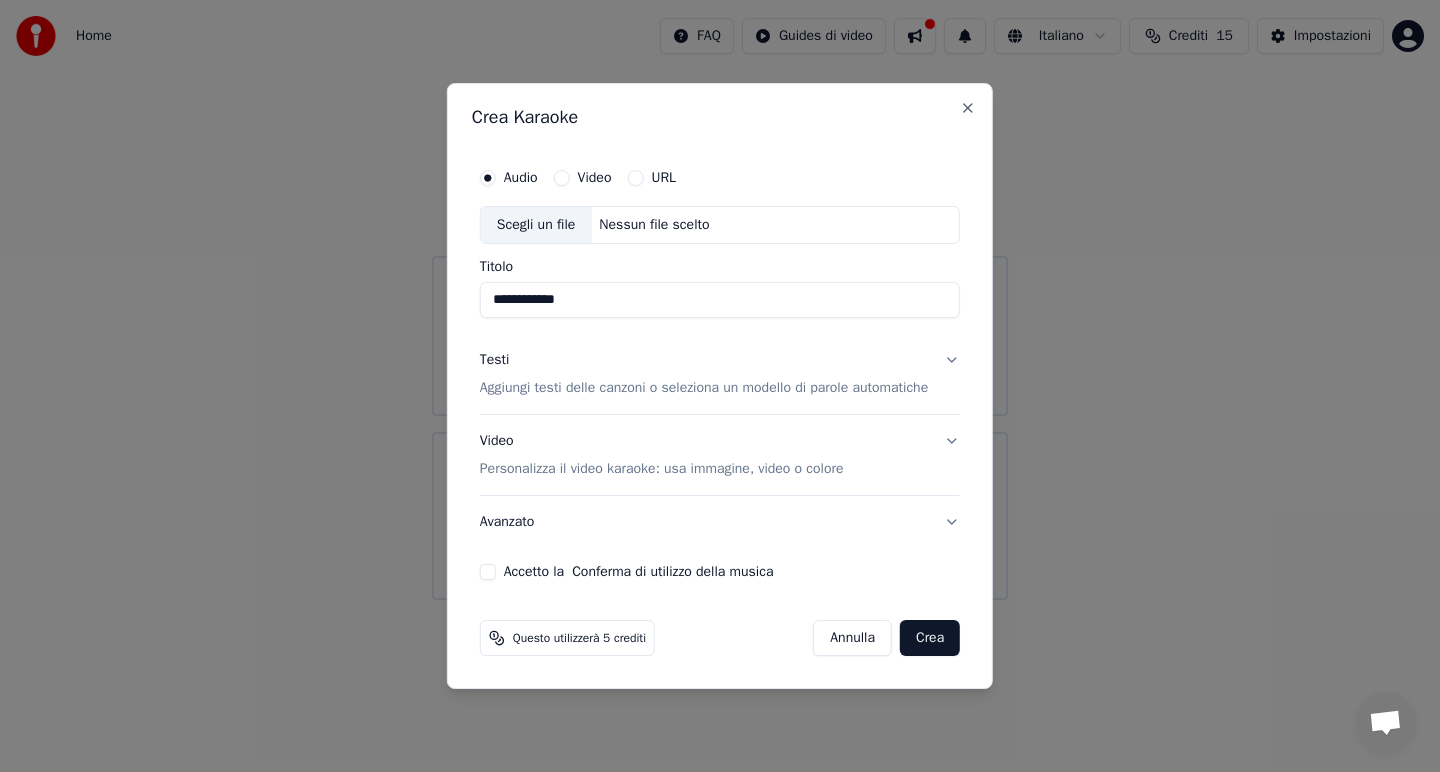 click on "Scegli un file" at bounding box center [536, 225] 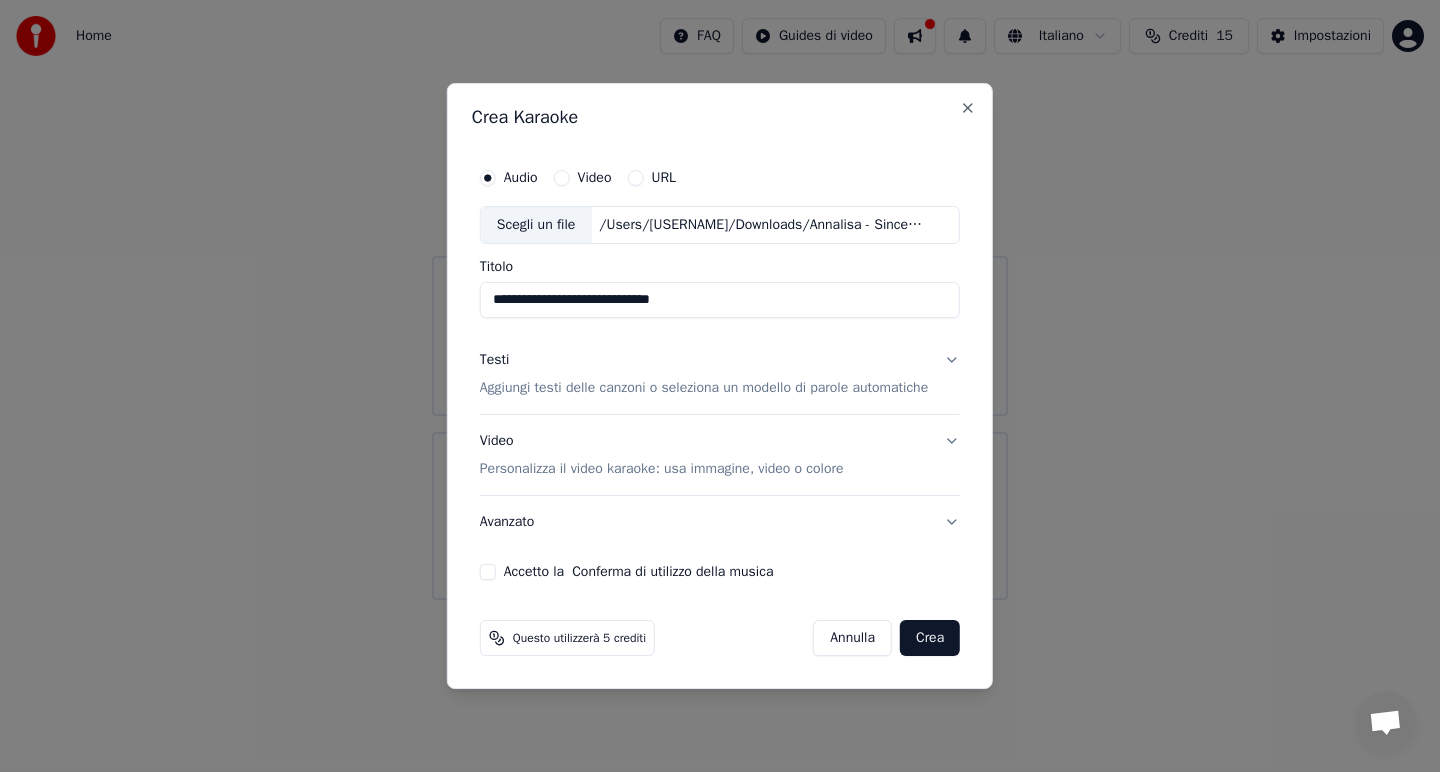 click on "Aggiungi testi delle canzoni o seleziona un modello di parole automatiche" at bounding box center (704, 388) 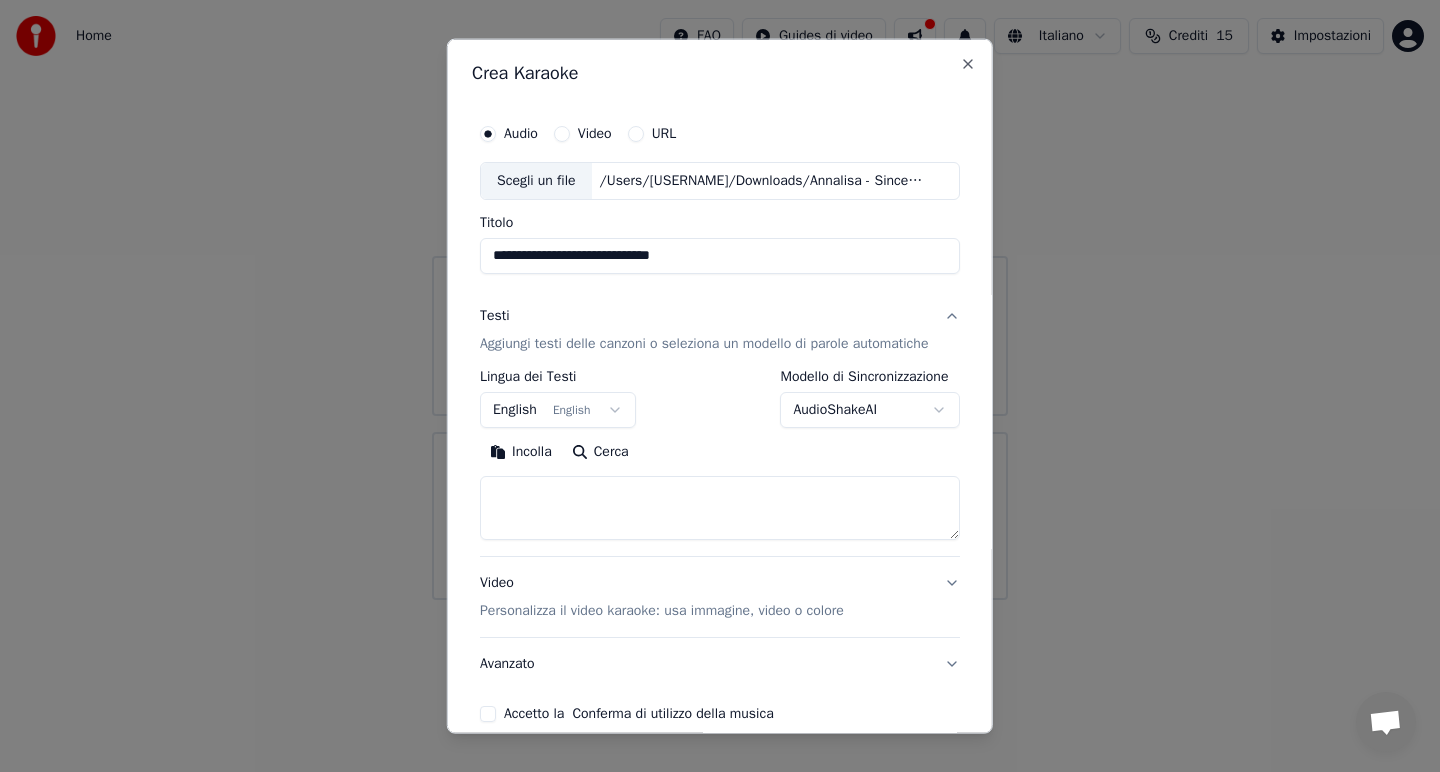 click on "English English" at bounding box center [558, 410] 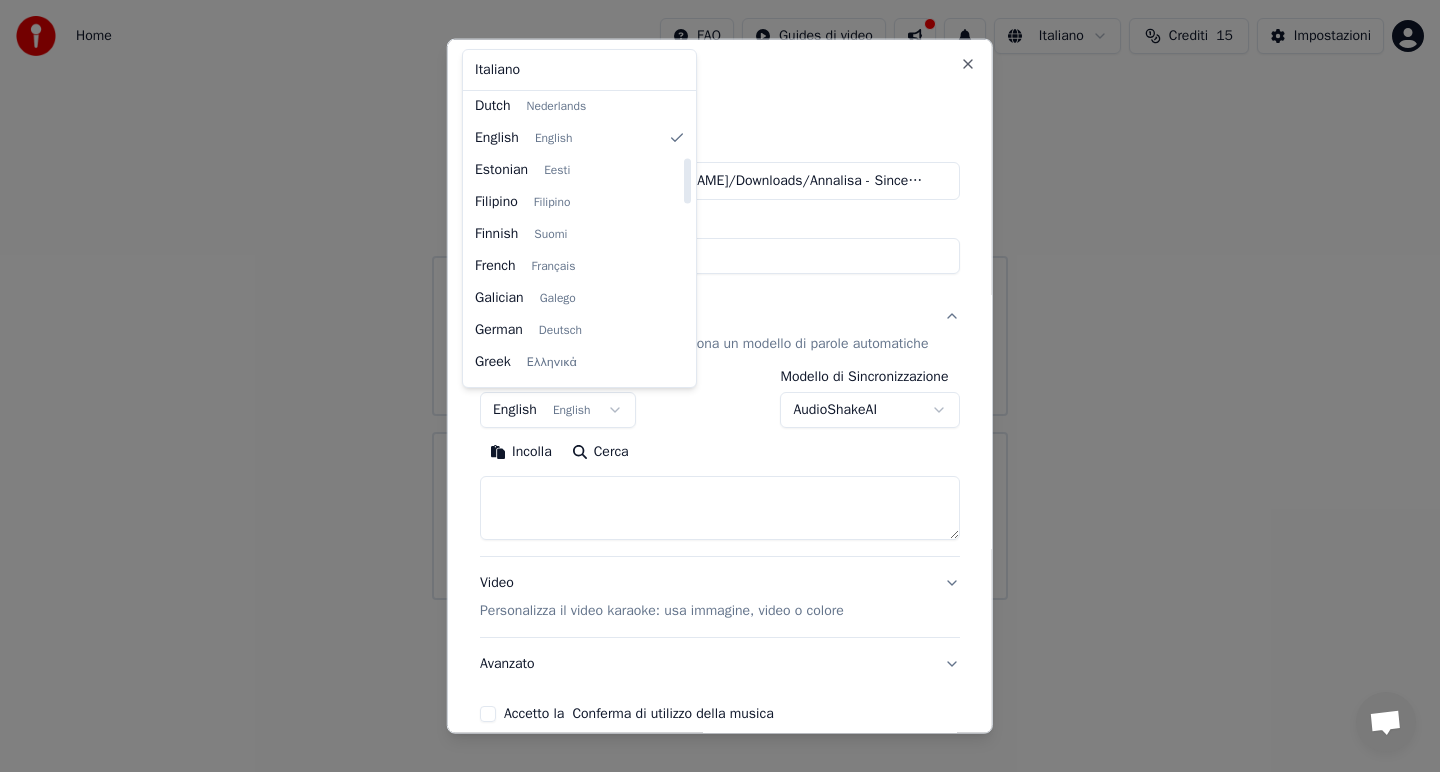 scroll, scrollTop: 399, scrollLeft: 0, axis: vertical 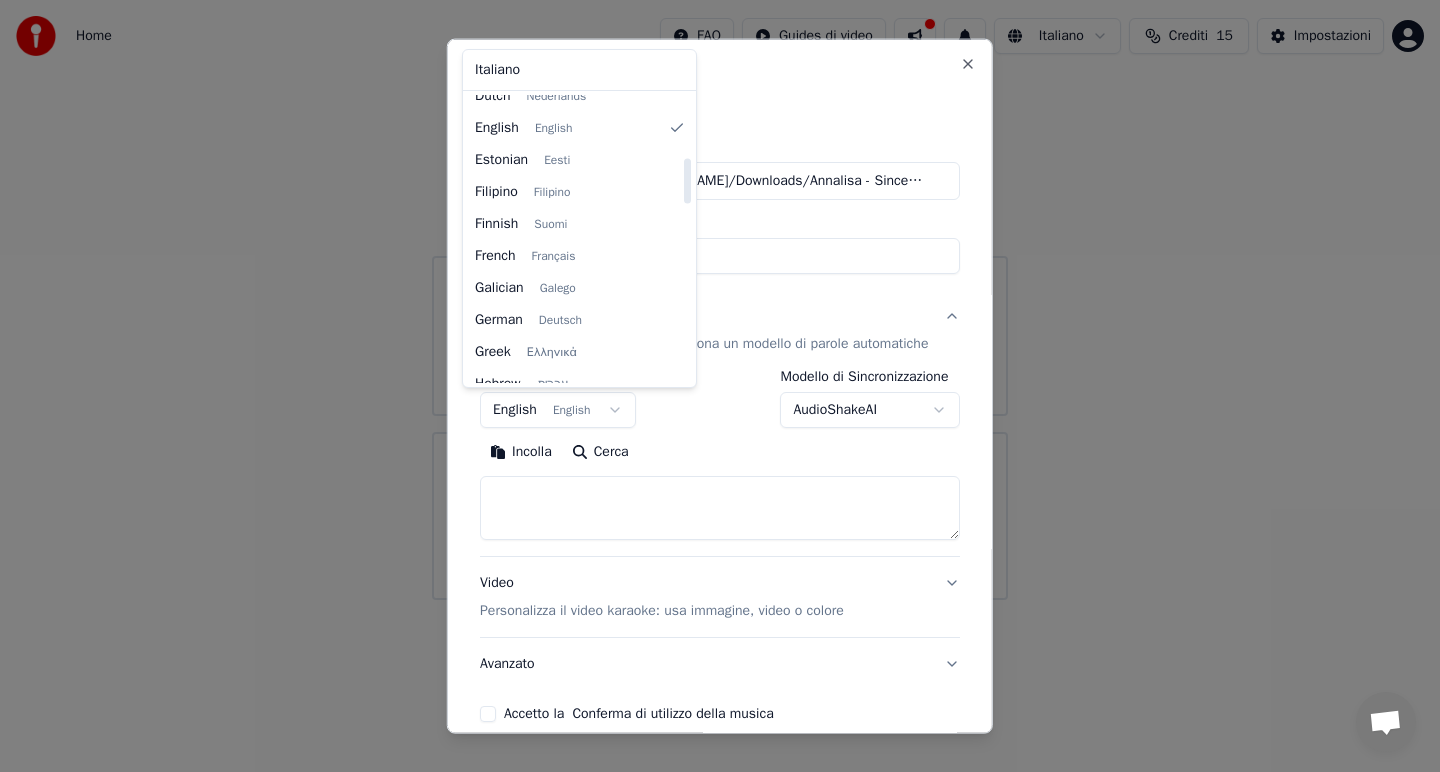 select on "**" 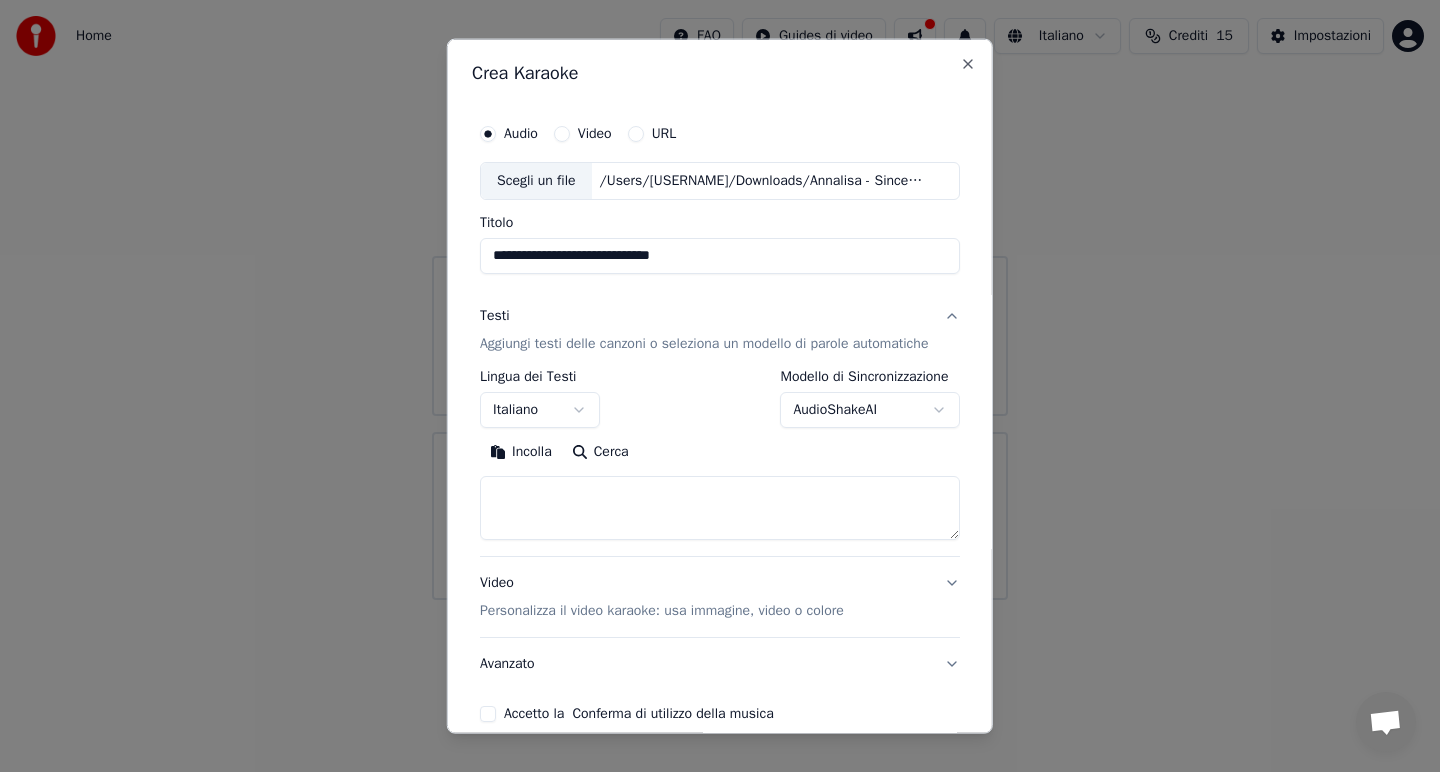 click on "**********" at bounding box center (720, 300) 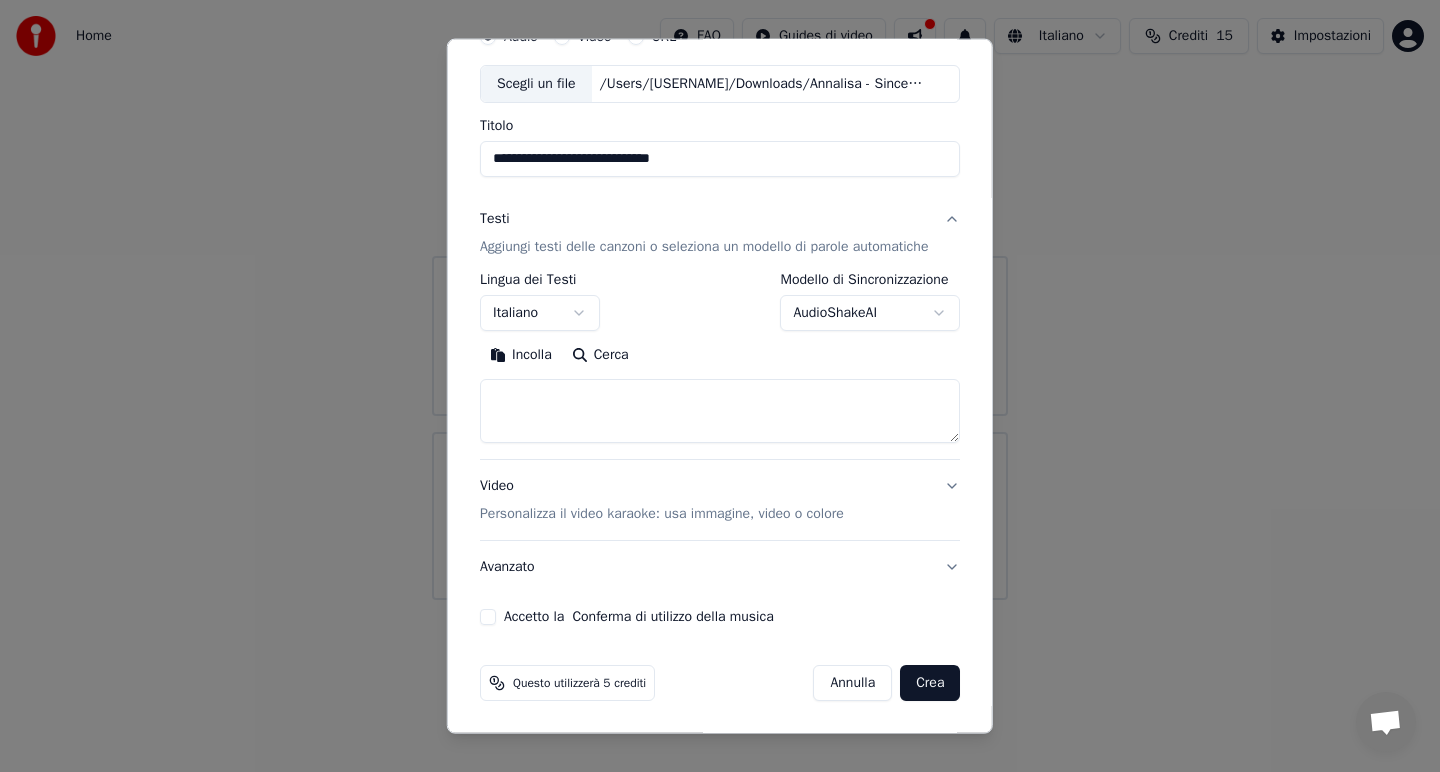 click on "Personalizza il video karaoke: usa immagine, video o colore" at bounding box center (662, 514) 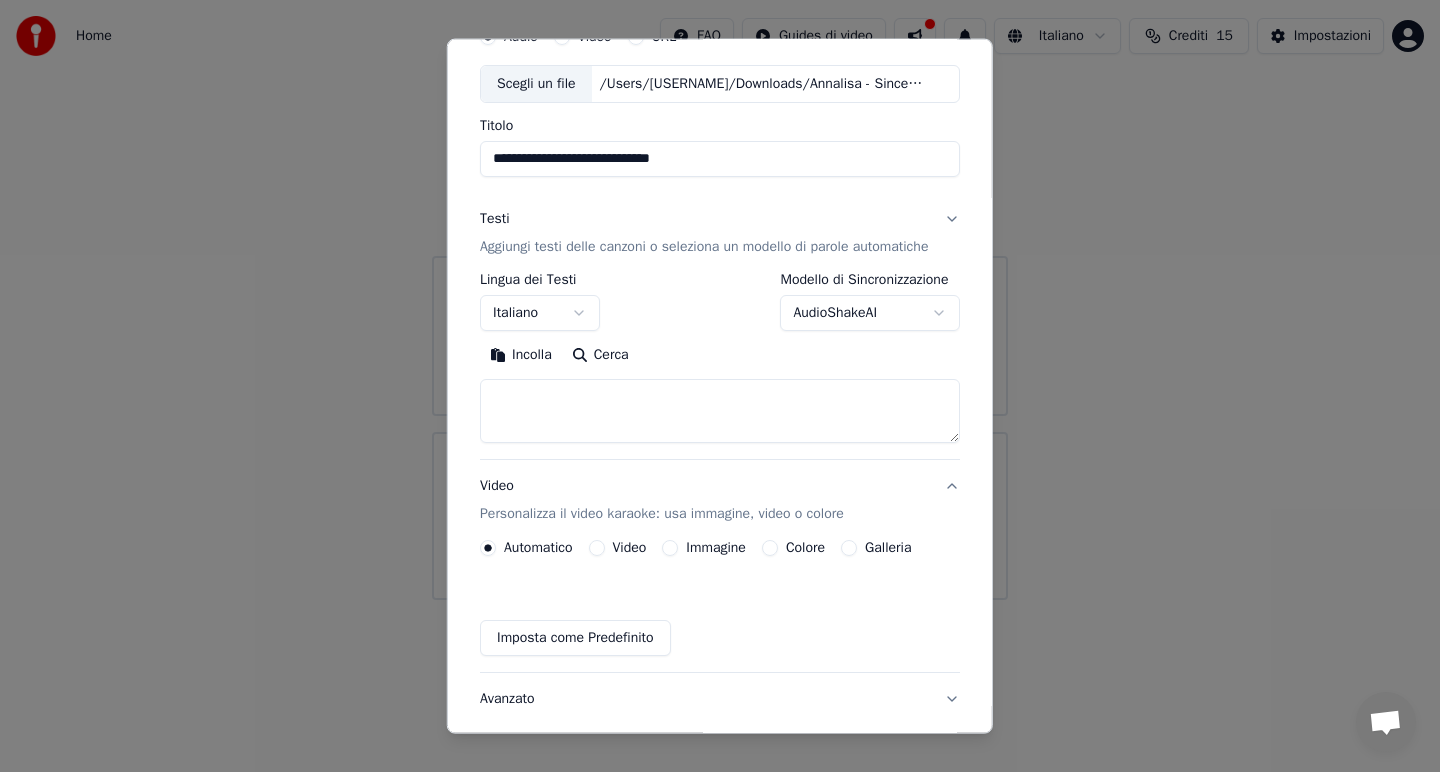 scroll, scrollTop: 43, scrollLeft: 0, axis: vertical 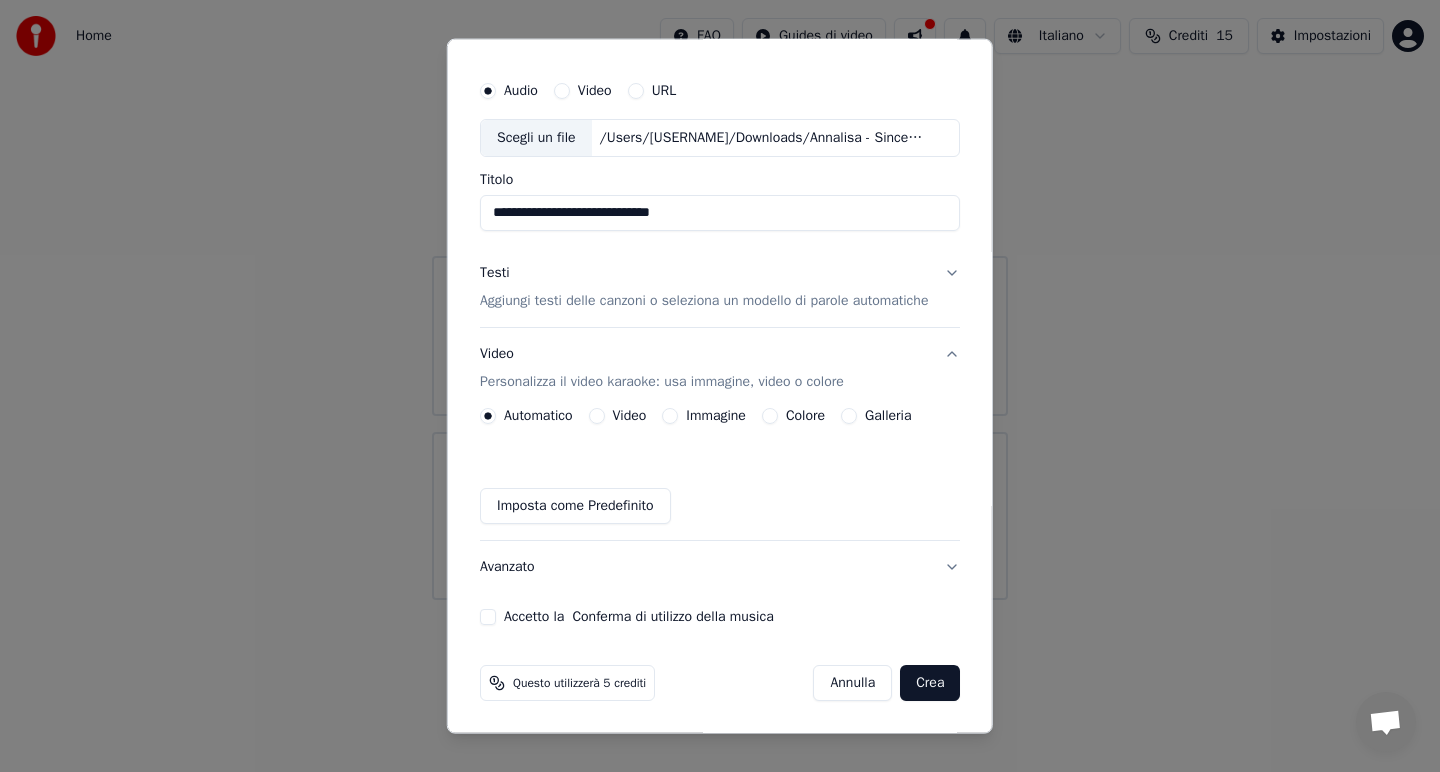 click on "Aggiungi testi delle canzoni o seleziona un modello di parole automatiche" at bounding box center [704, 301] 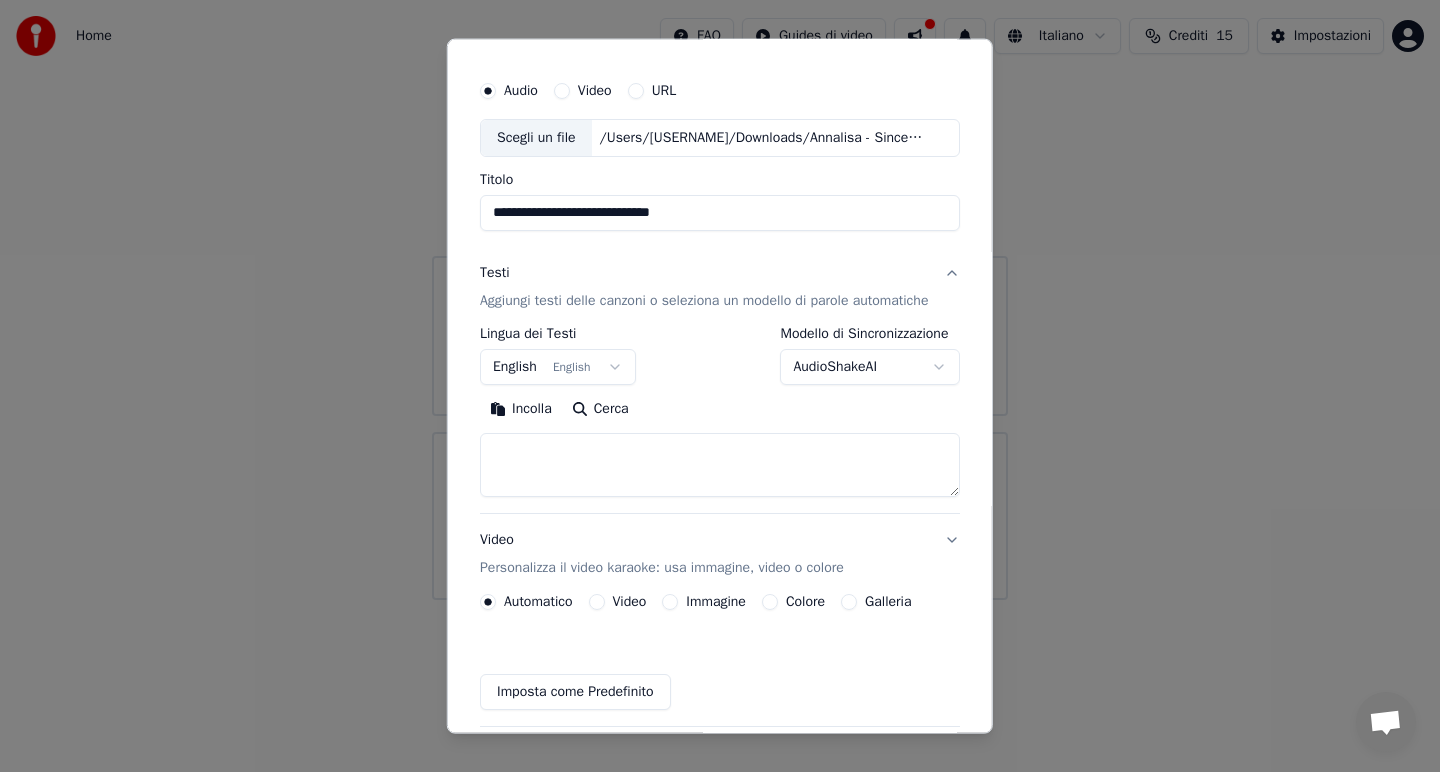 click on "Aggiungi testi delle canzoni o seleziona un modello di parole automatiche" at bounding box center (704, 301) 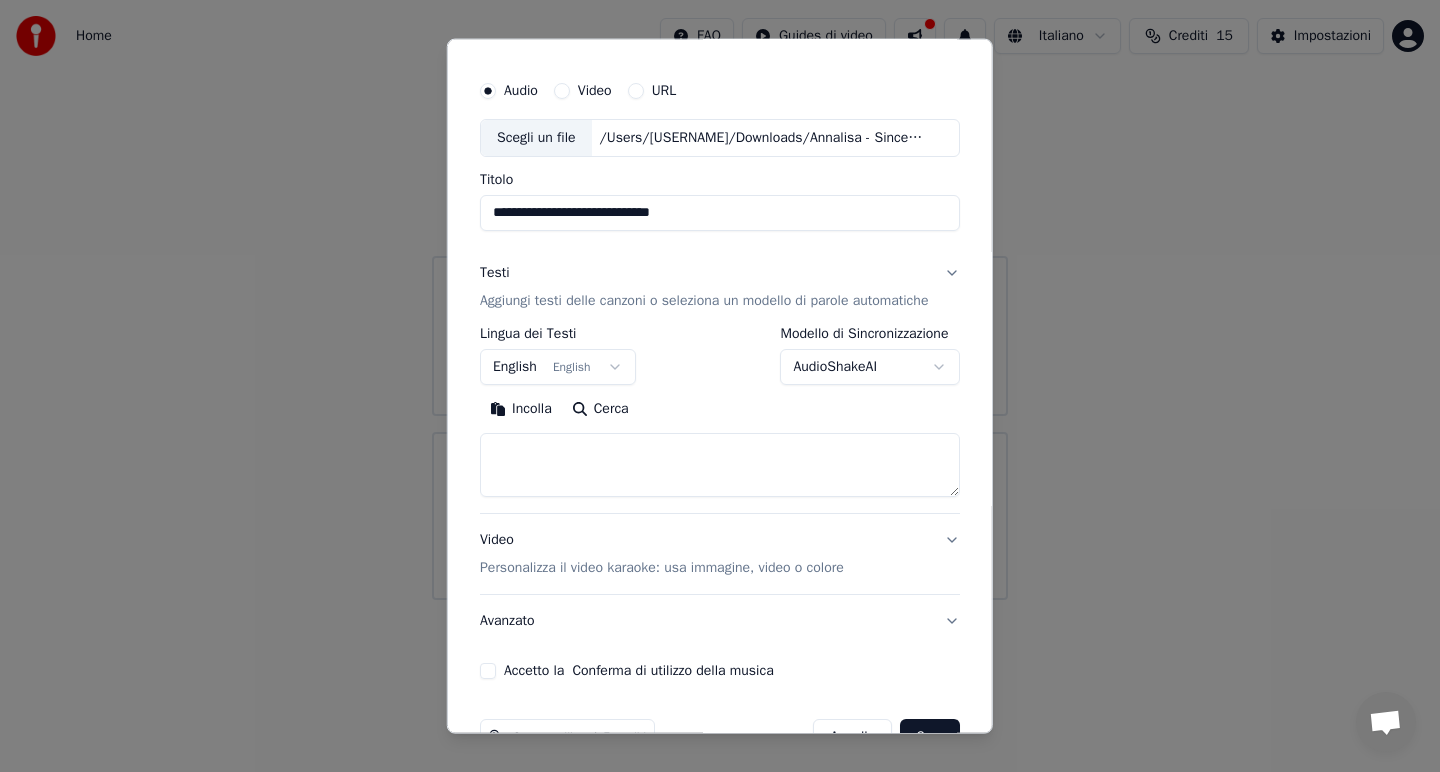scroll, scrollTop: 0, scrollLeft: 0, axis: both 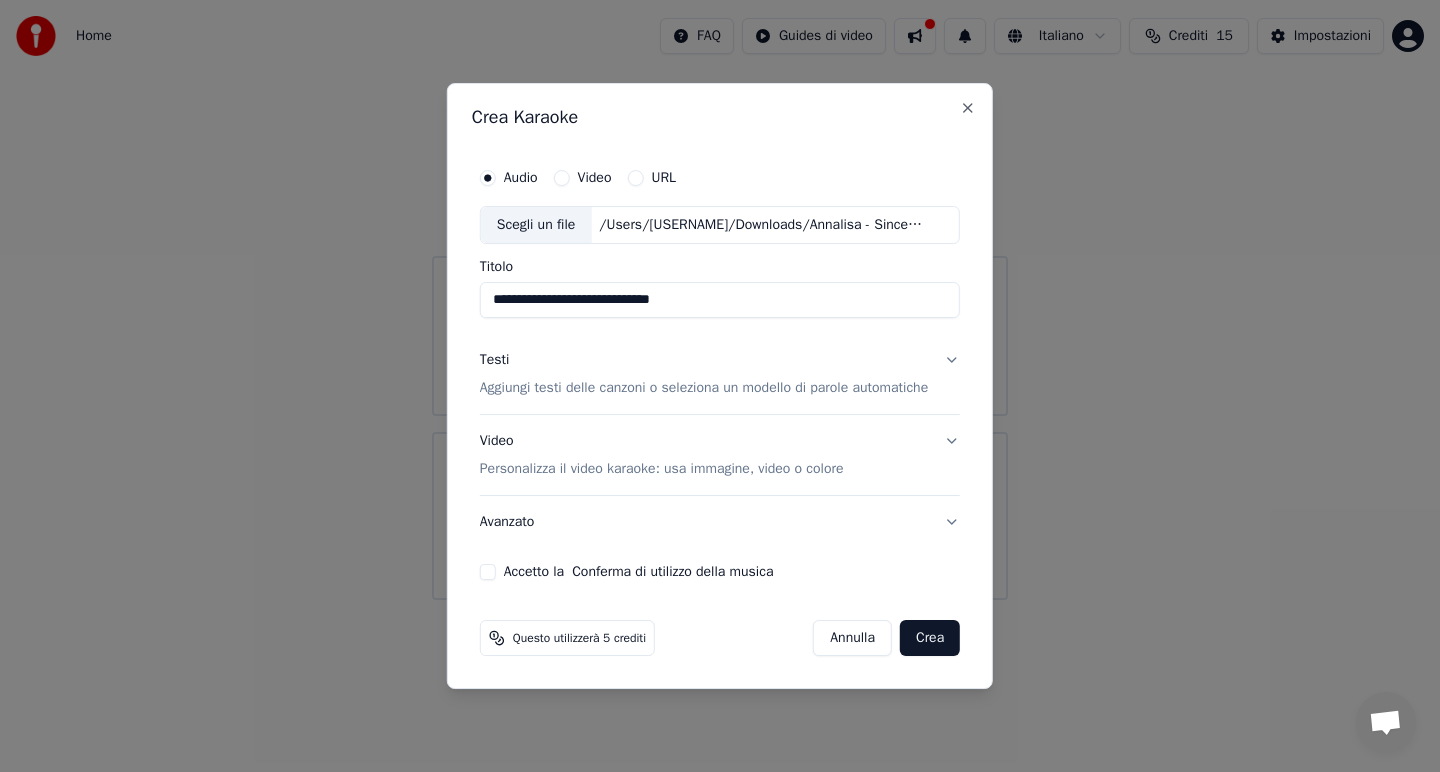 click on "**********" at bounding box center [720, 300] 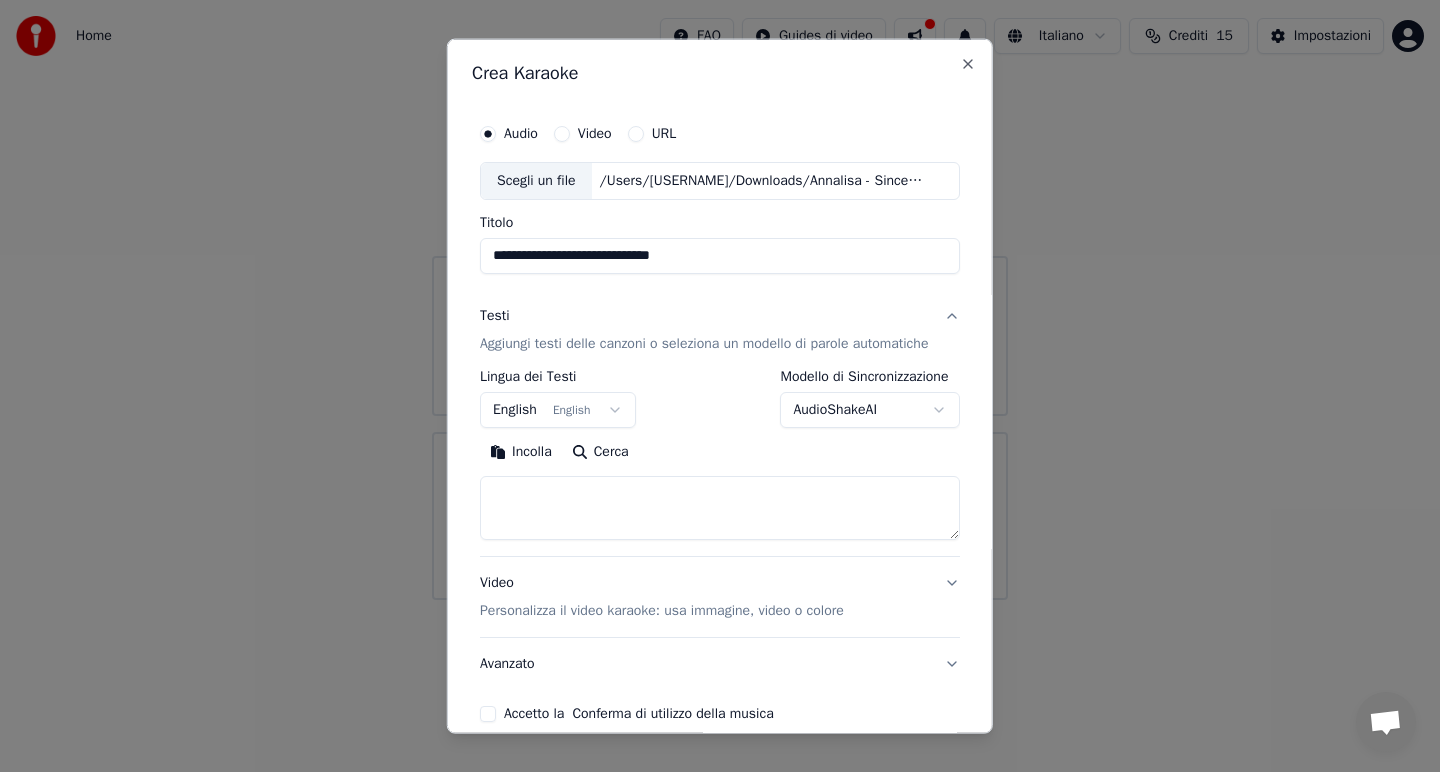 click on "English English" at bounding box center (558, 410) 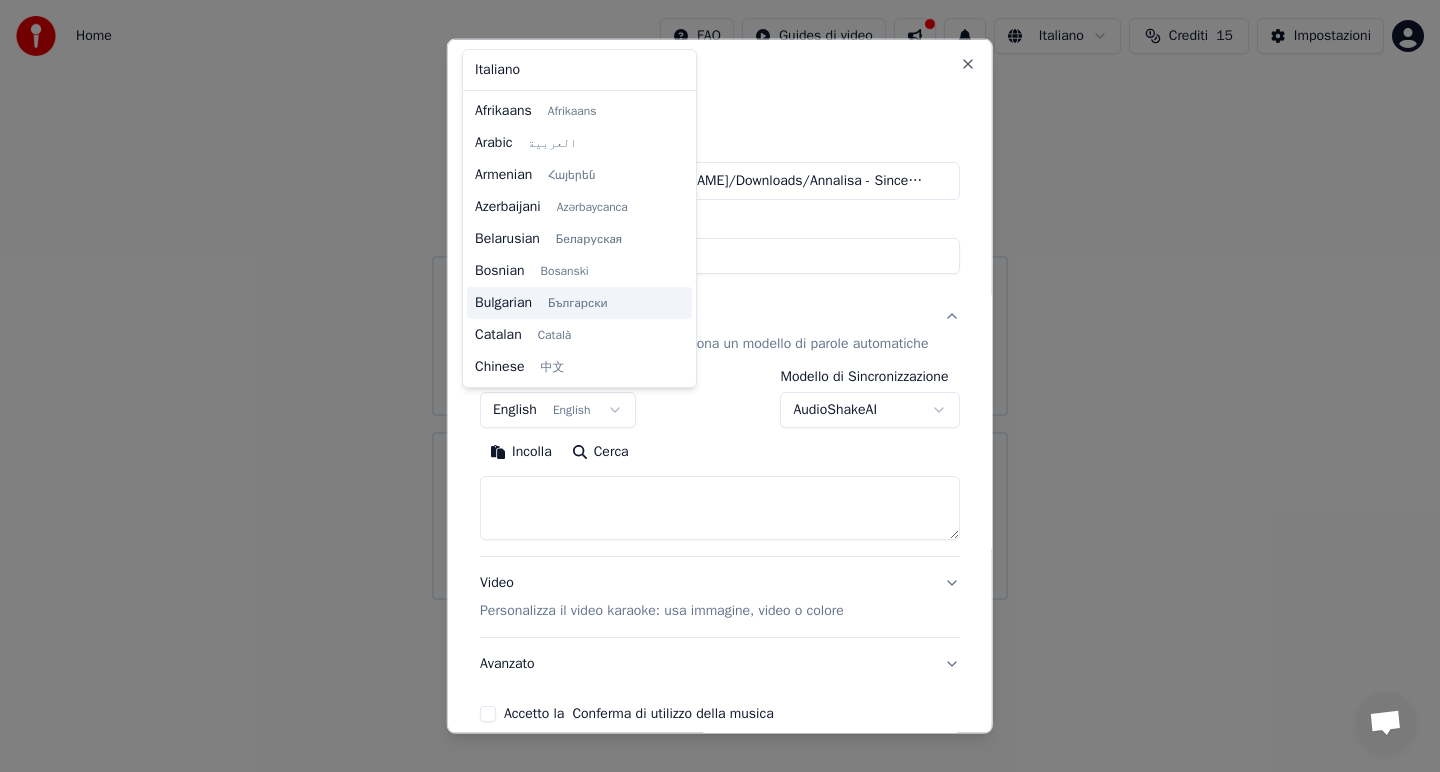 scroll, scrollTop: 160, scrollLeft: 0, axis: vertical 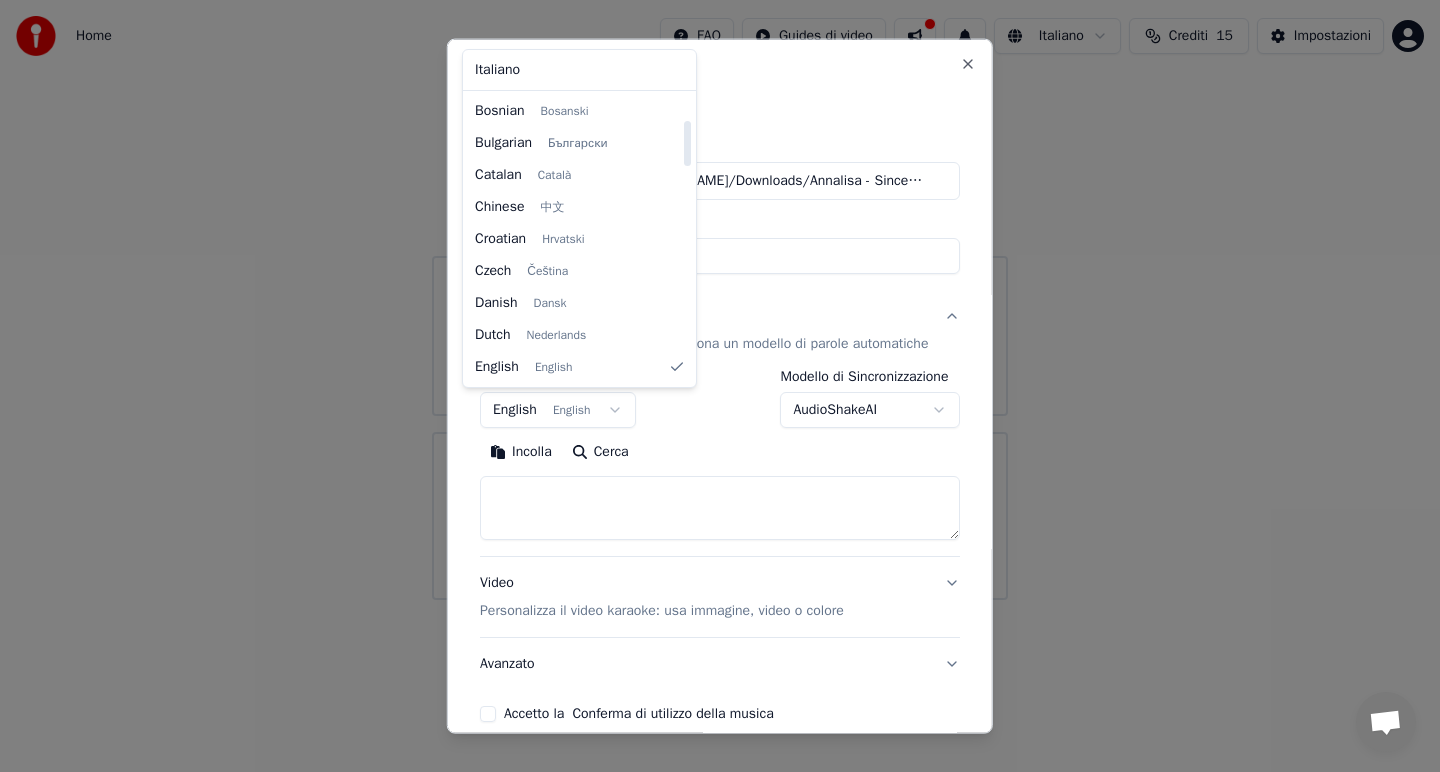 select on "**" 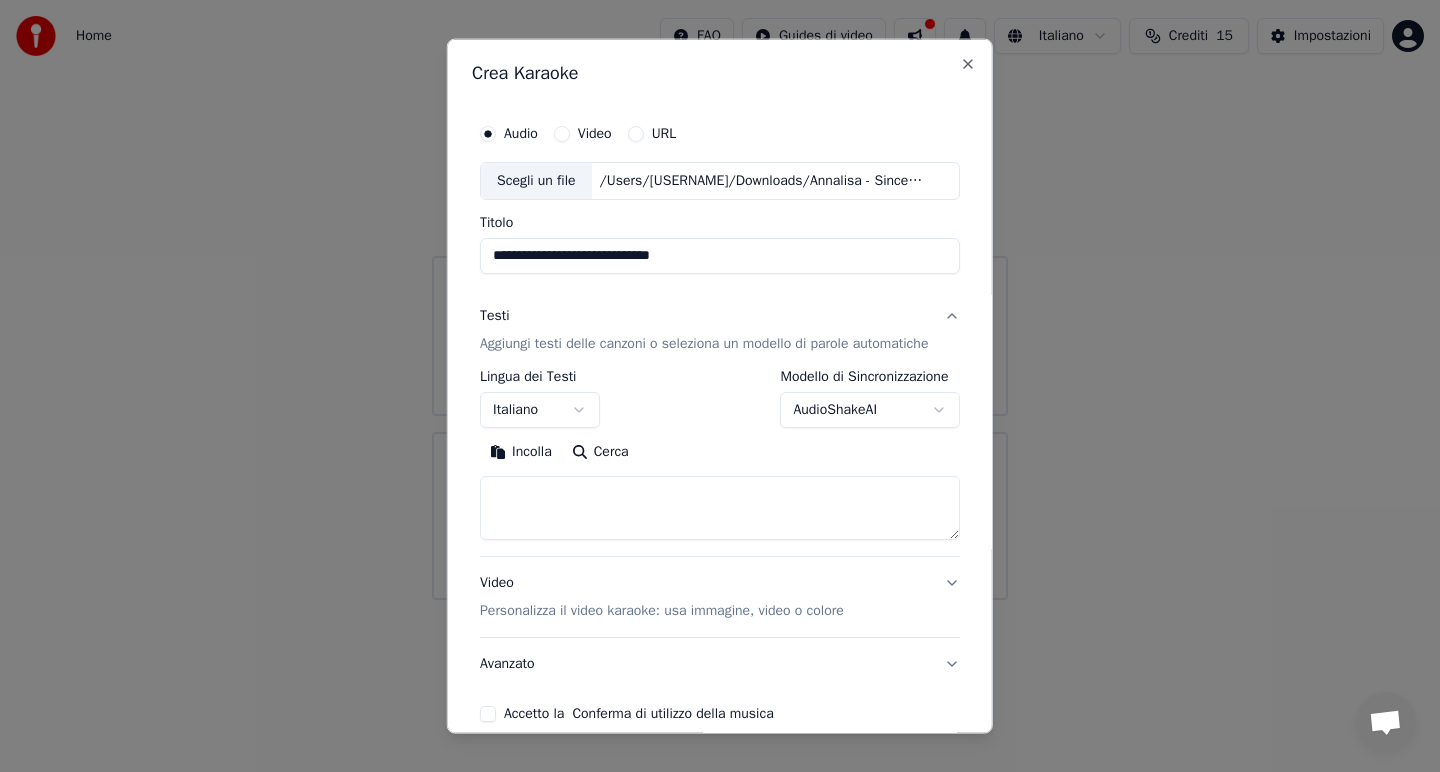click at bounding box center [720, 508] 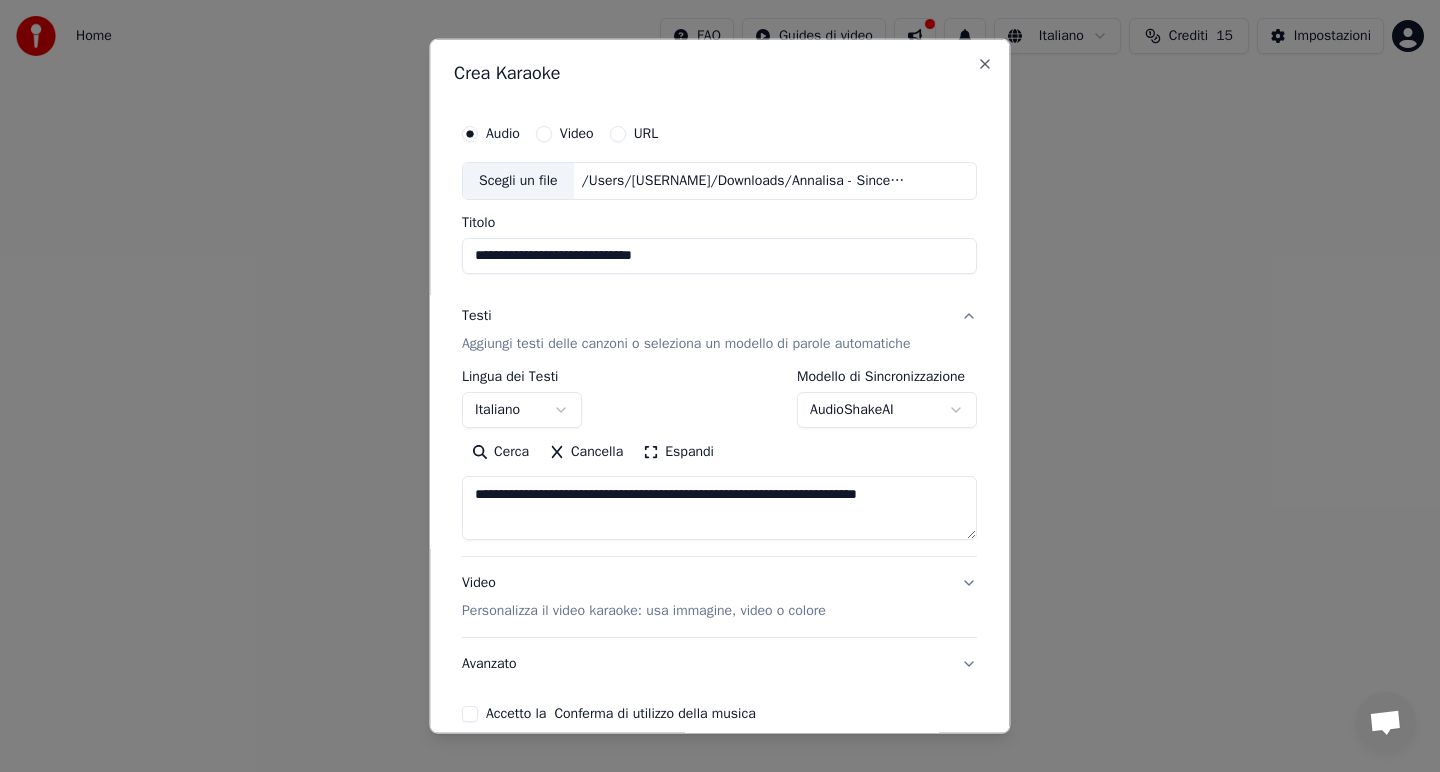 drag, startPoint x: 815, startPoint y: 516, endPoint x: 361, endPoint y: 499, distance: 454.31818 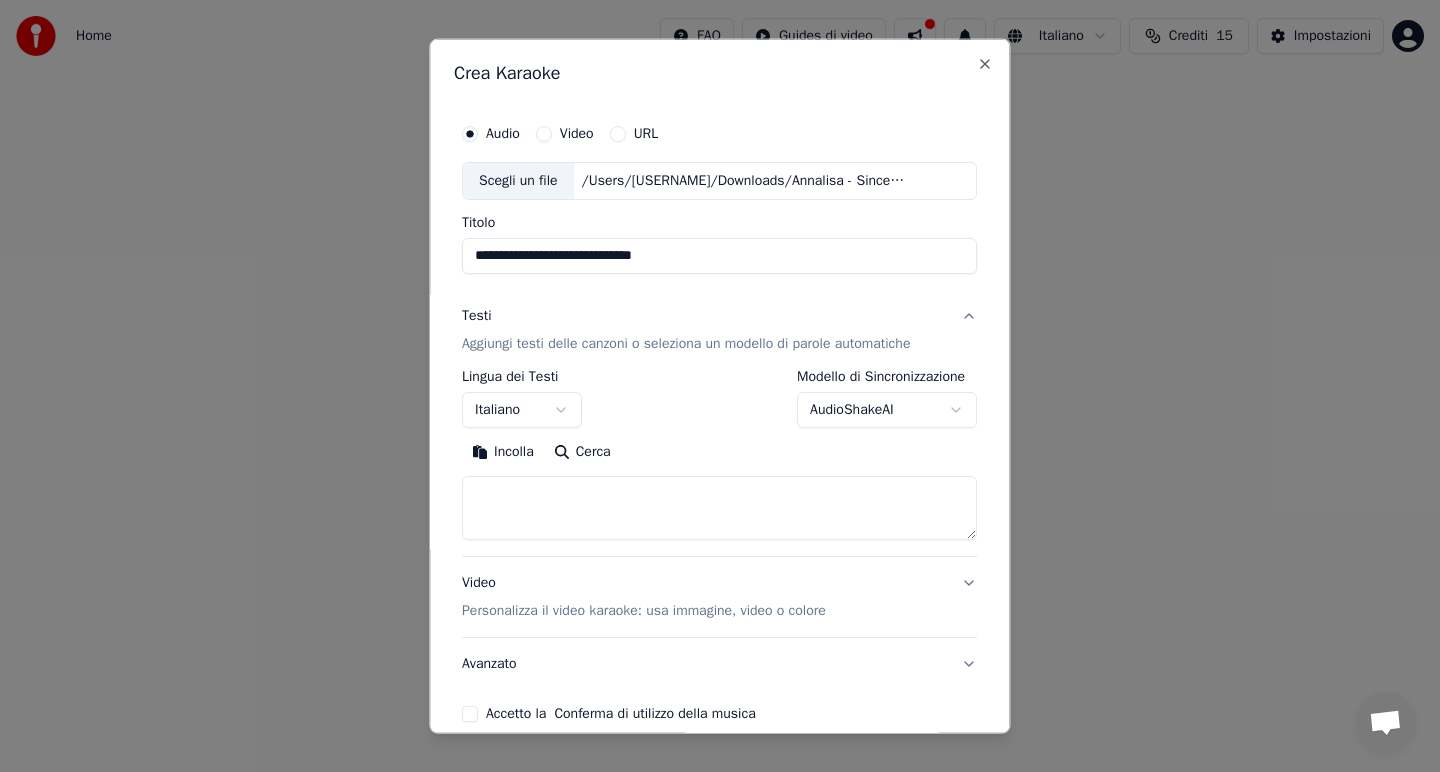 scroll, scrollTop: 97, scrollLeft: 0, axis: vertical 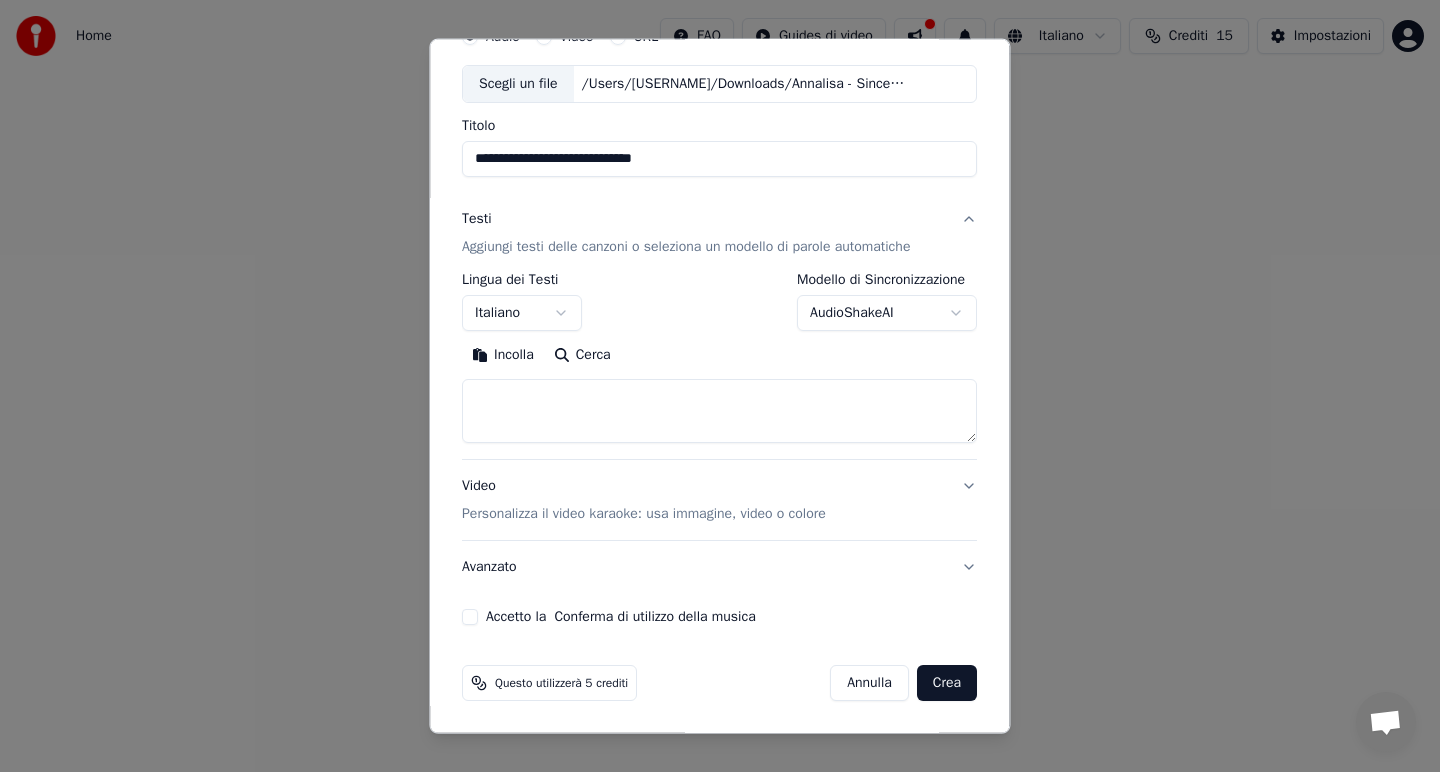 type 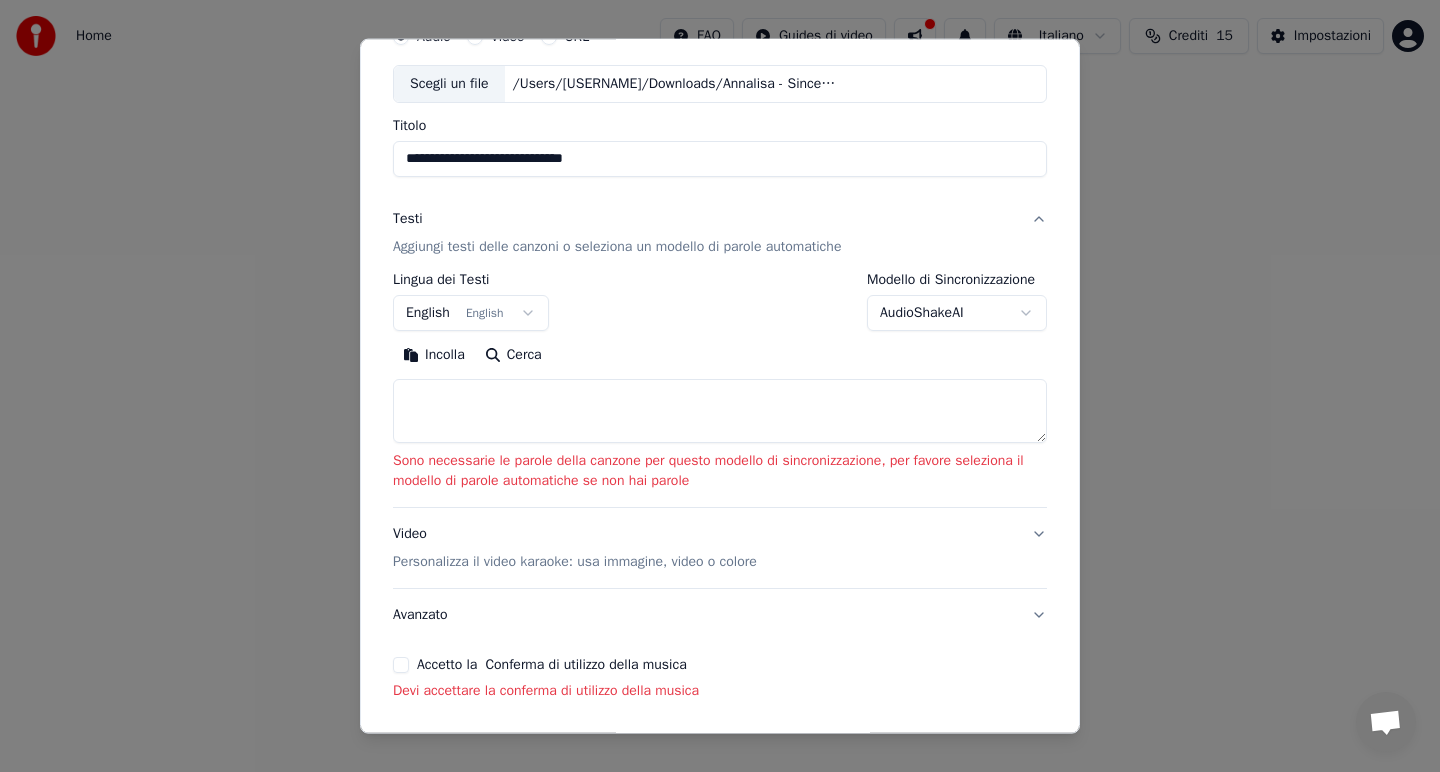 click at bounding box center (720, 411) 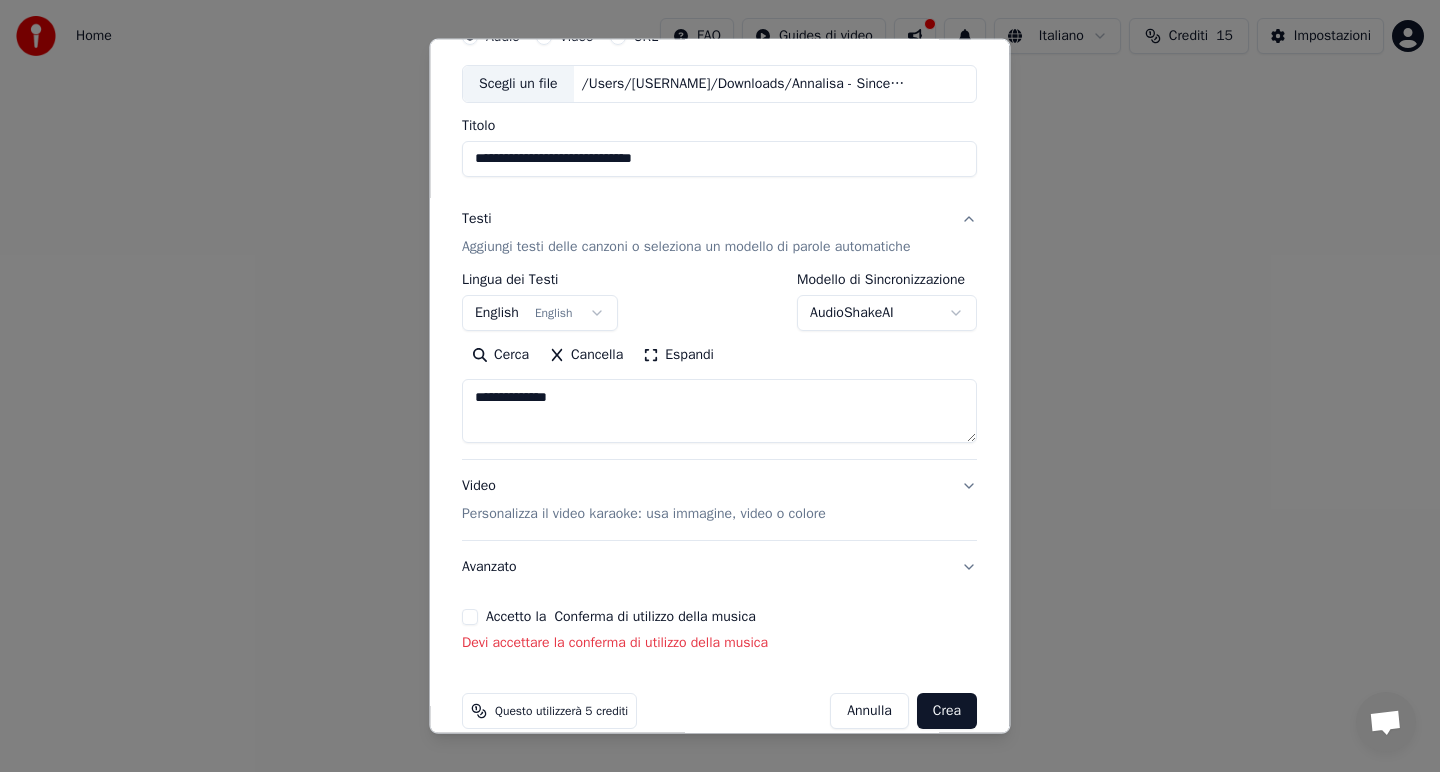 type on "**********" 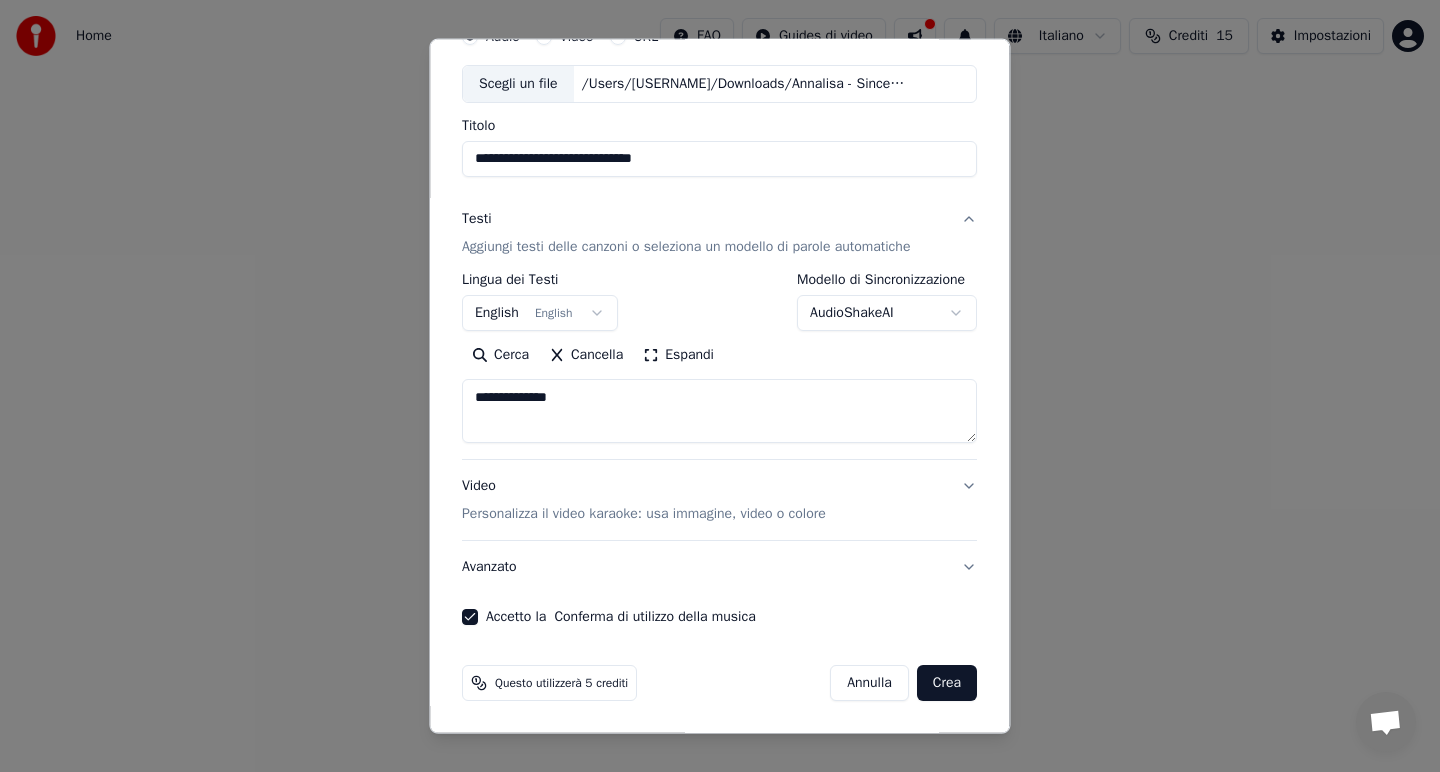 click on "Crea" at bounding box center (947, 683) 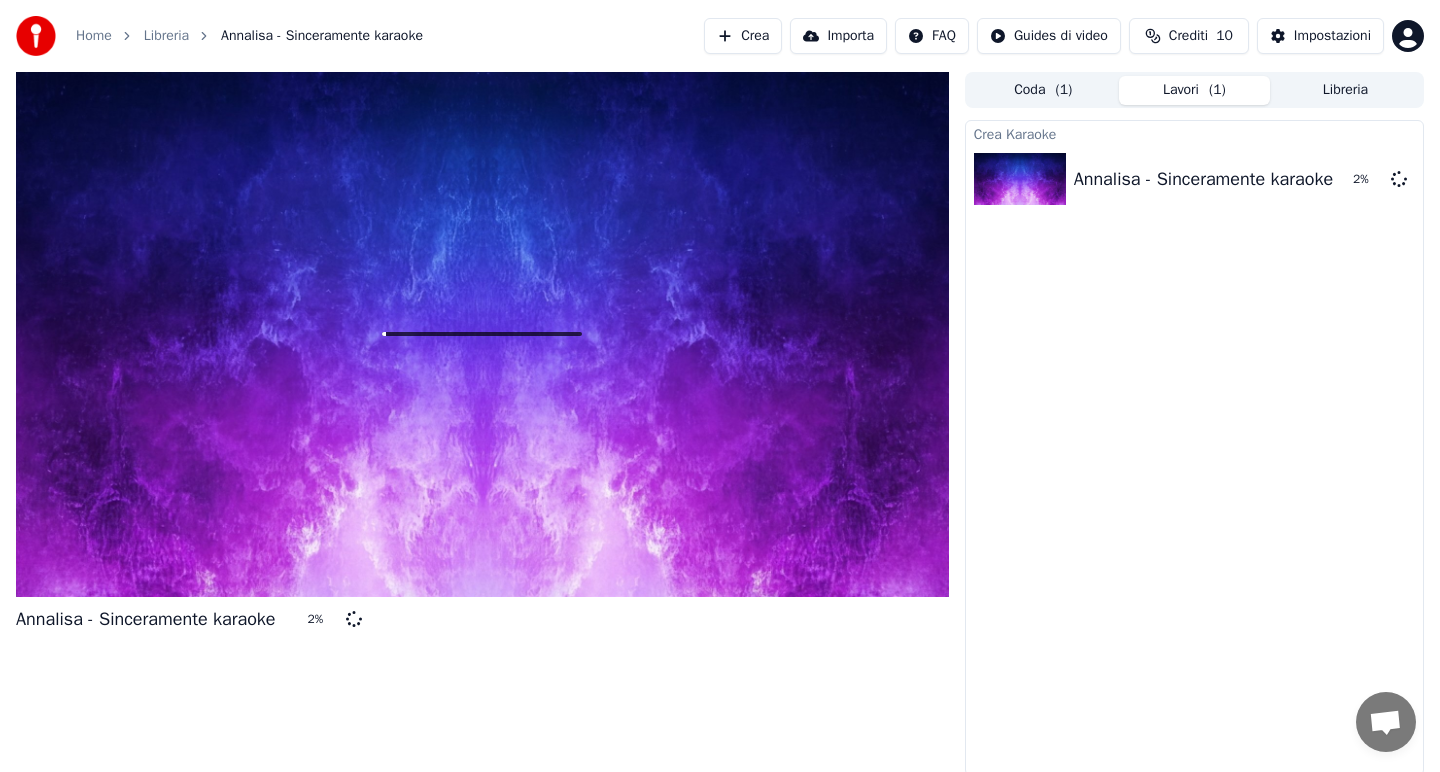 click on "Coda ( 1 )" at bounding box center [1043, 90] 